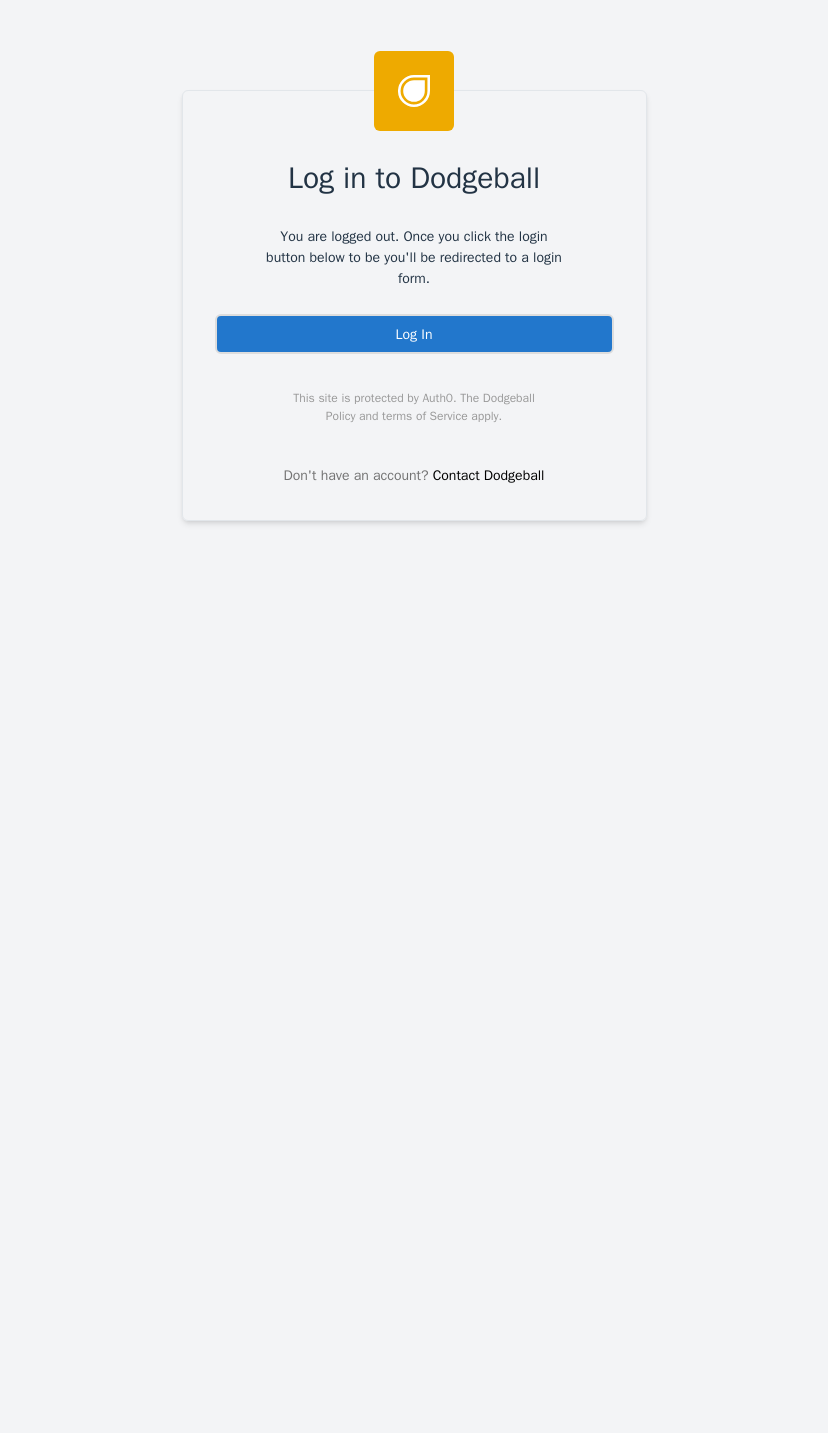 scroll, scrollTop: 0, scrollLeft: 0, axis: both 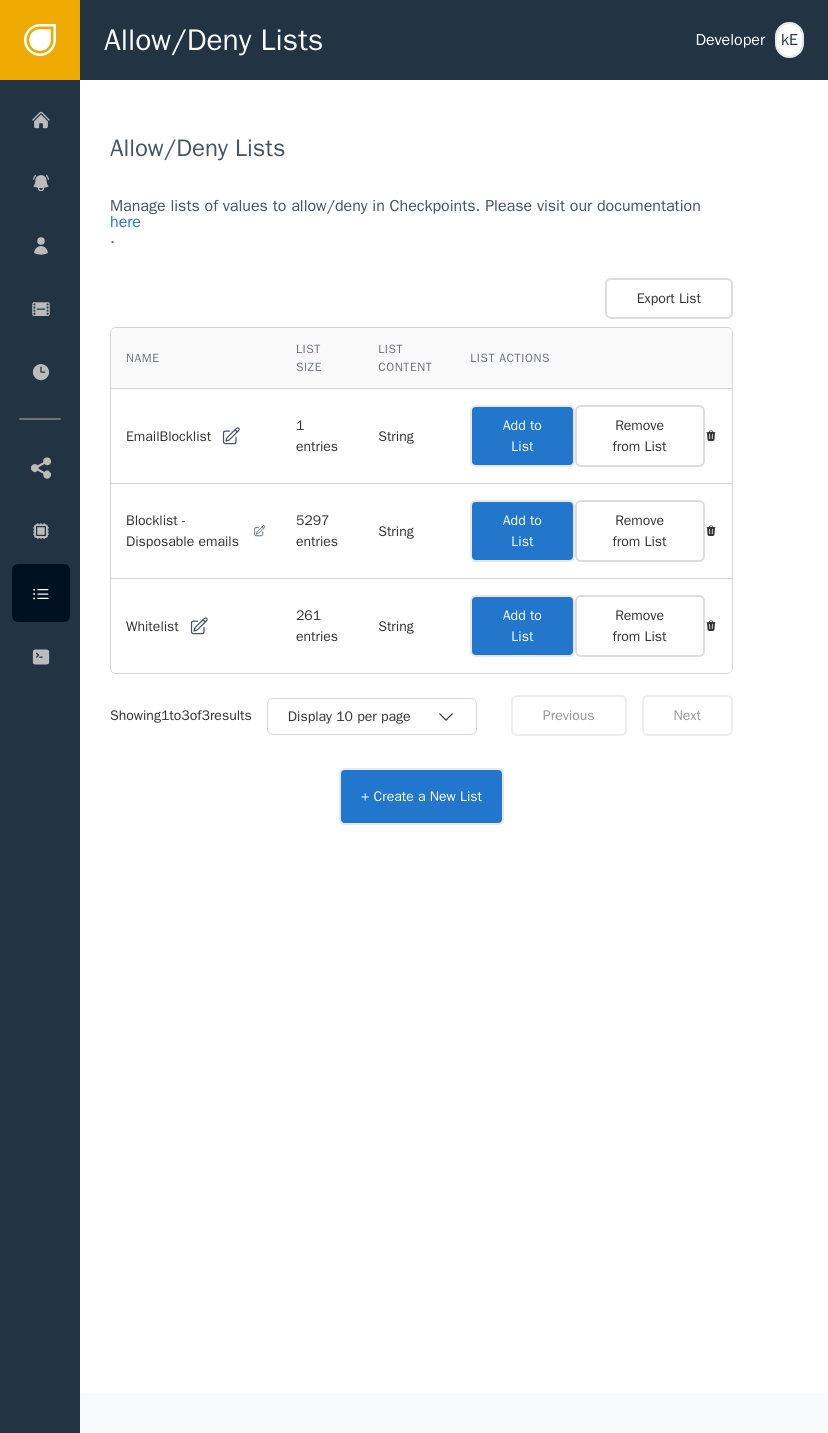 click 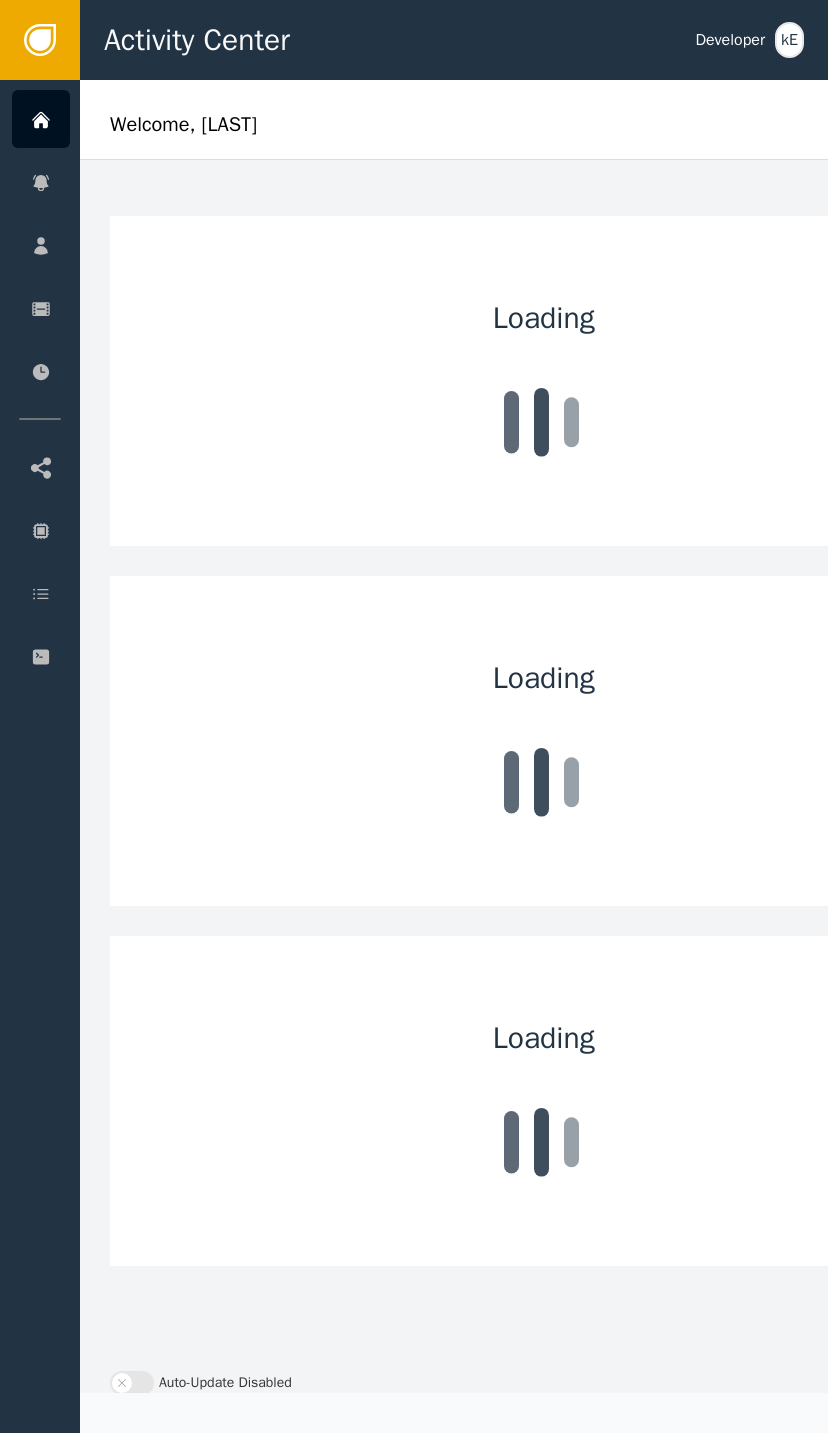 click on "Customers" at bounding box center [195, 245] 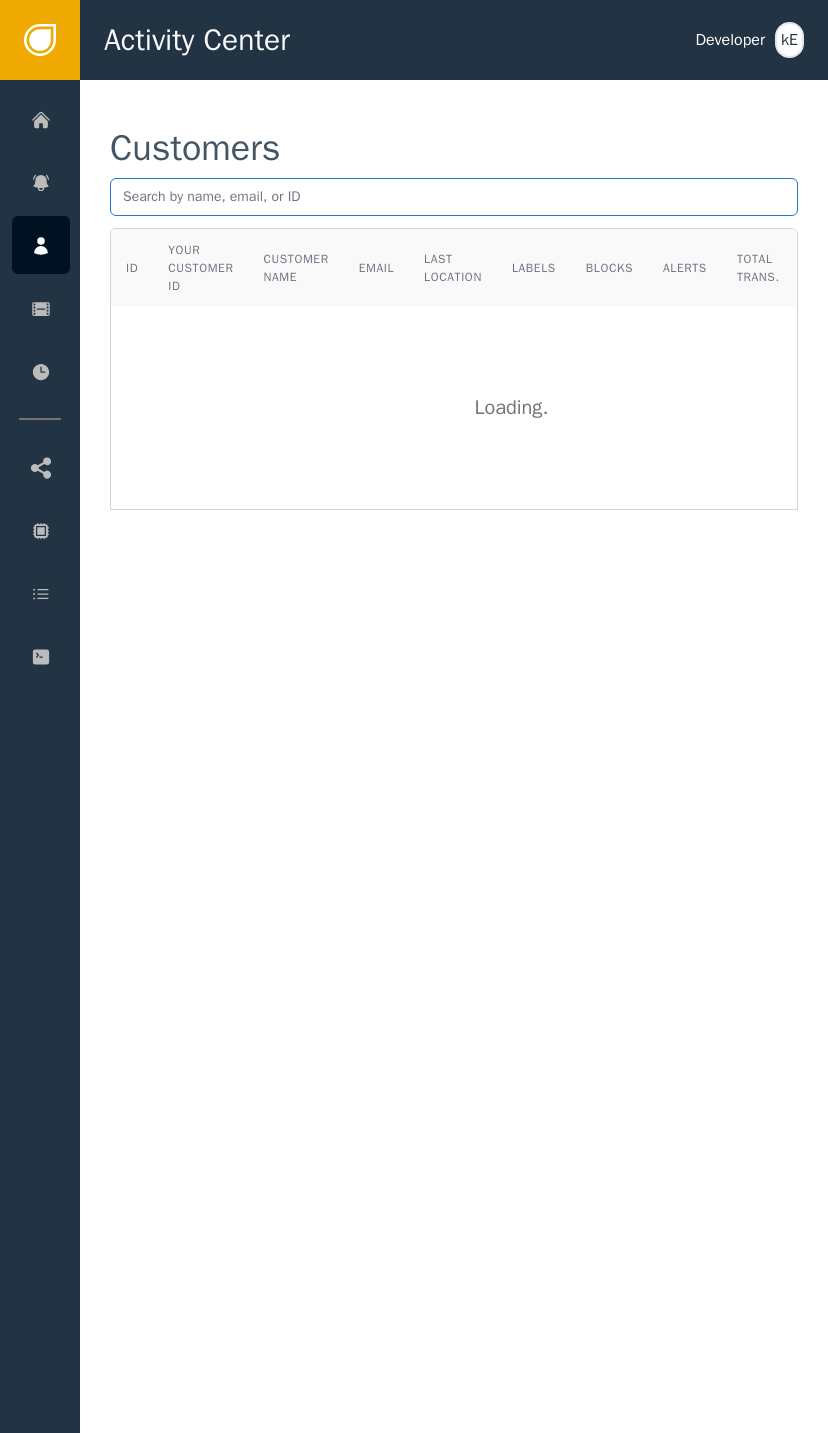 click at bounding box center [454, 197] 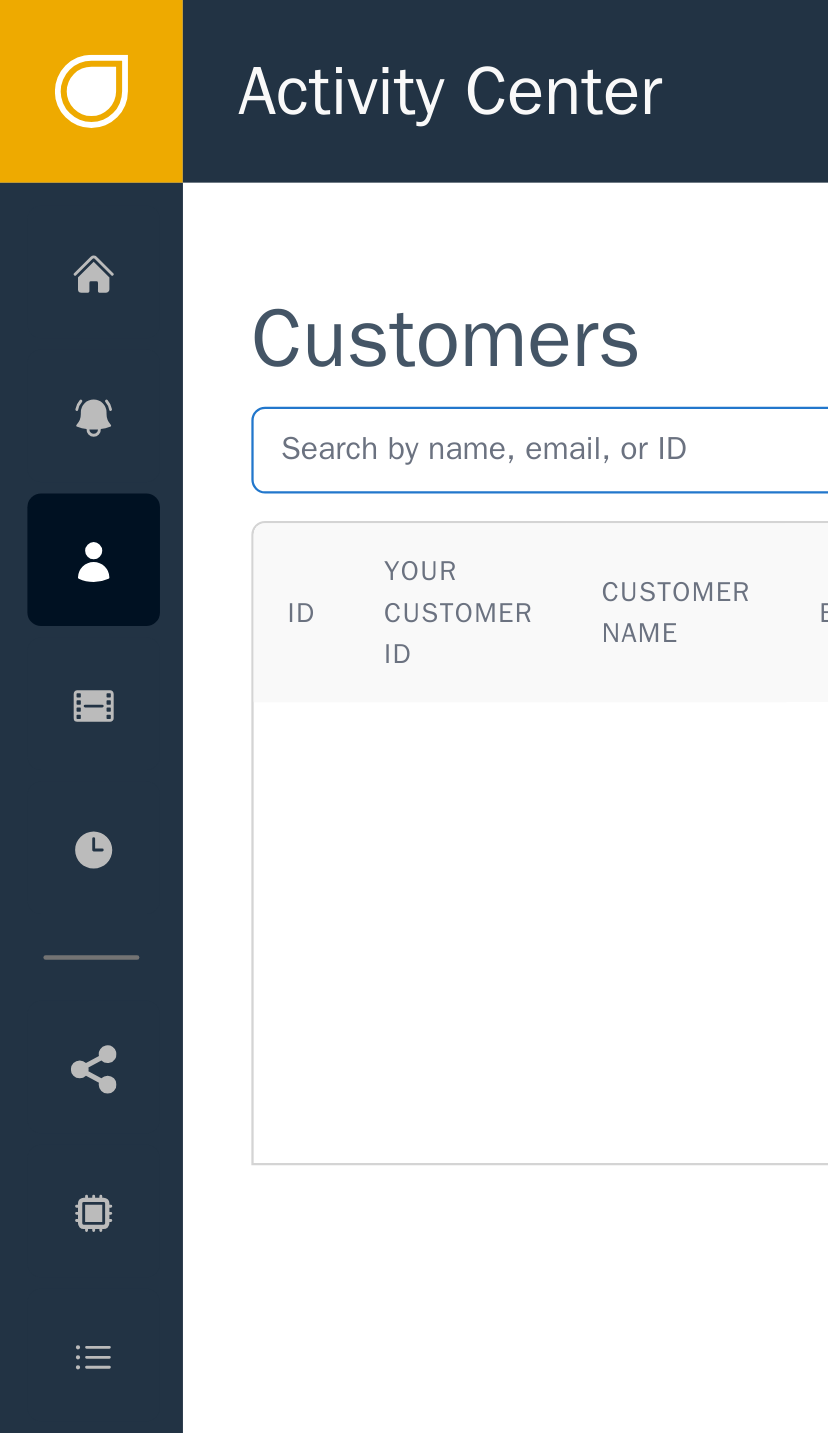 click at bounding box center (454, 197) 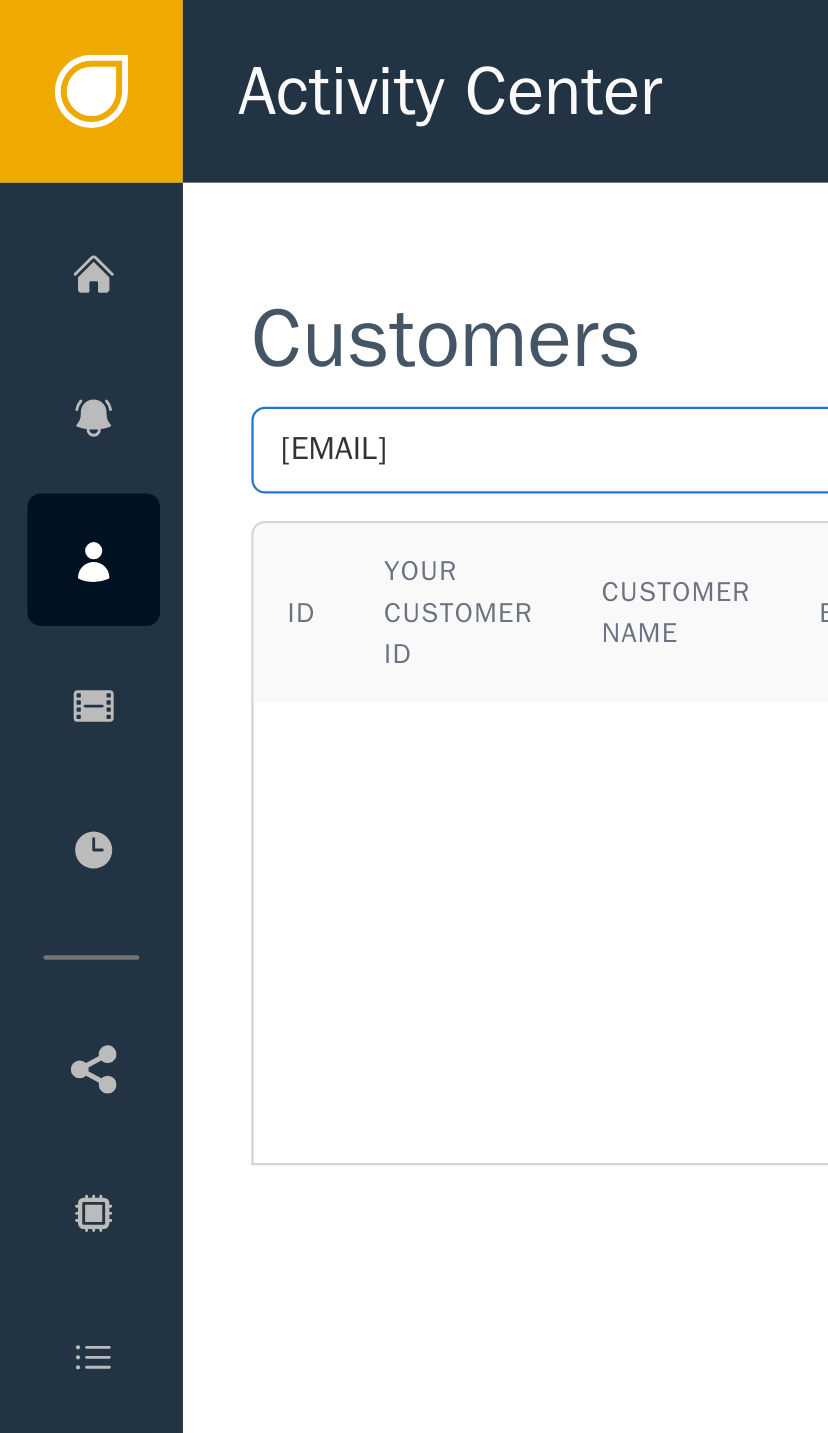 type on "[EMAIL]" 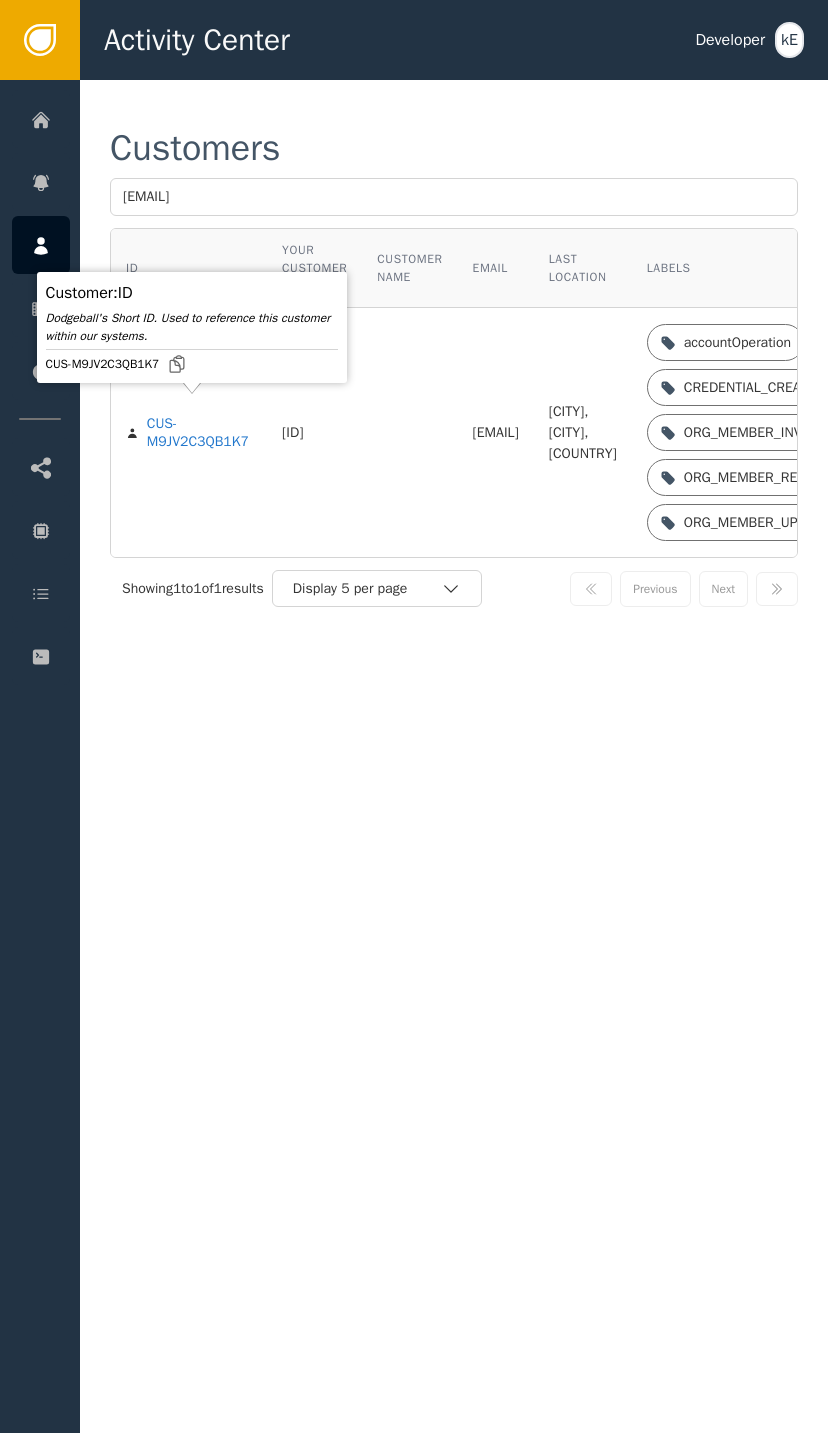click on "CUS-M9JV2C3QB1K7" at bounding box center [199, 432] 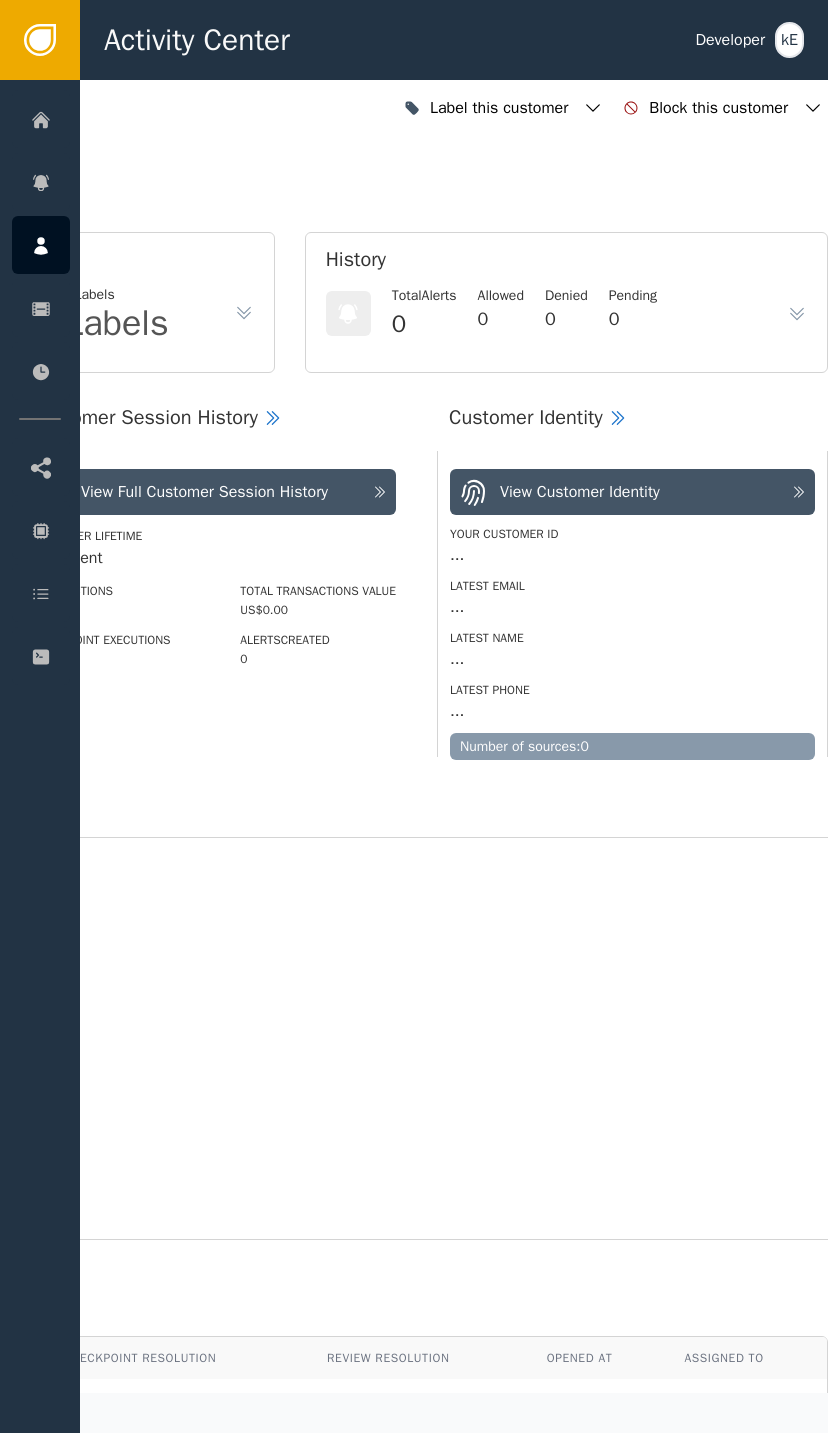 scroll, scrollTop: 0, scrollLeft: 536, axis: horizontal 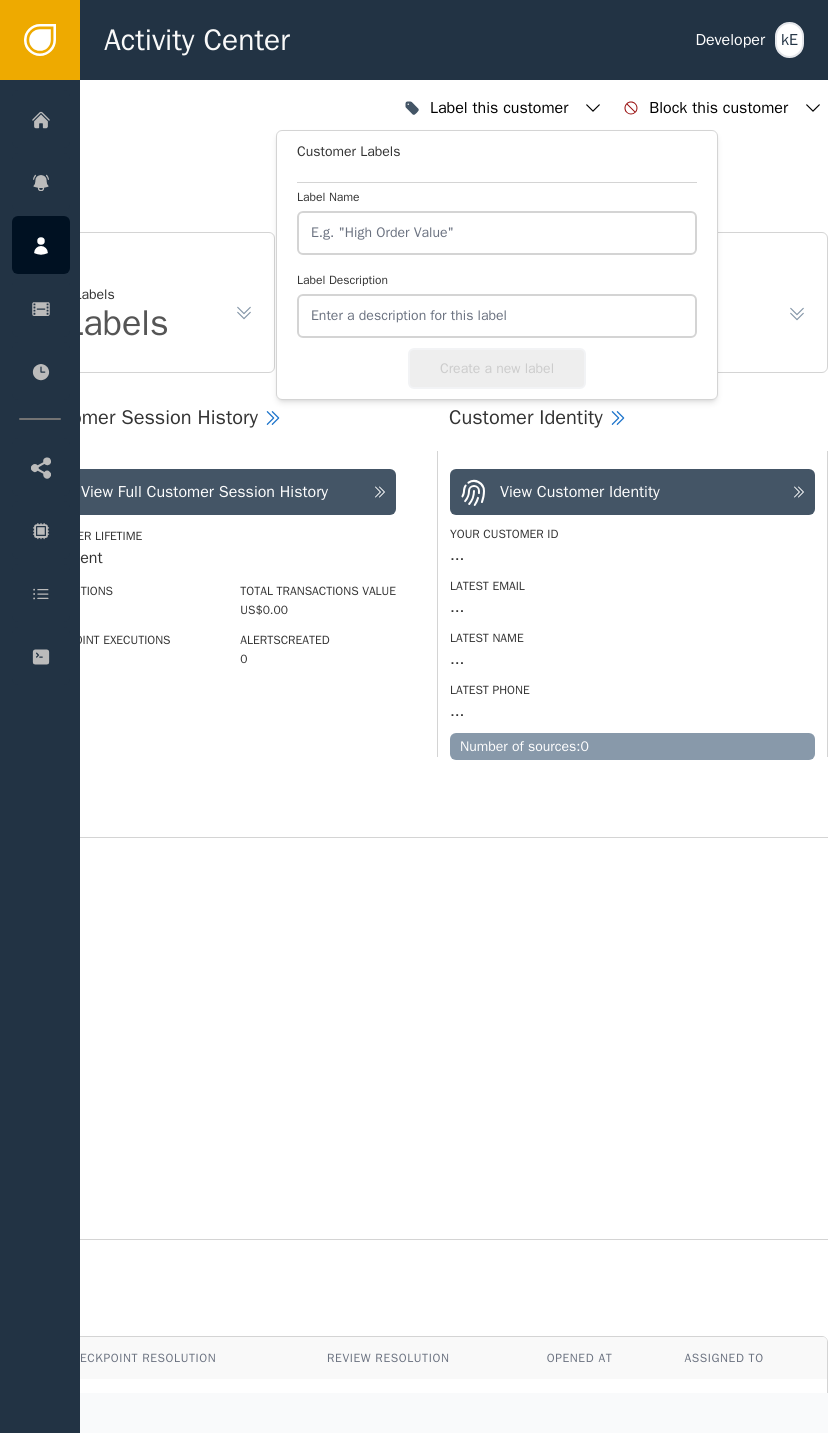 click 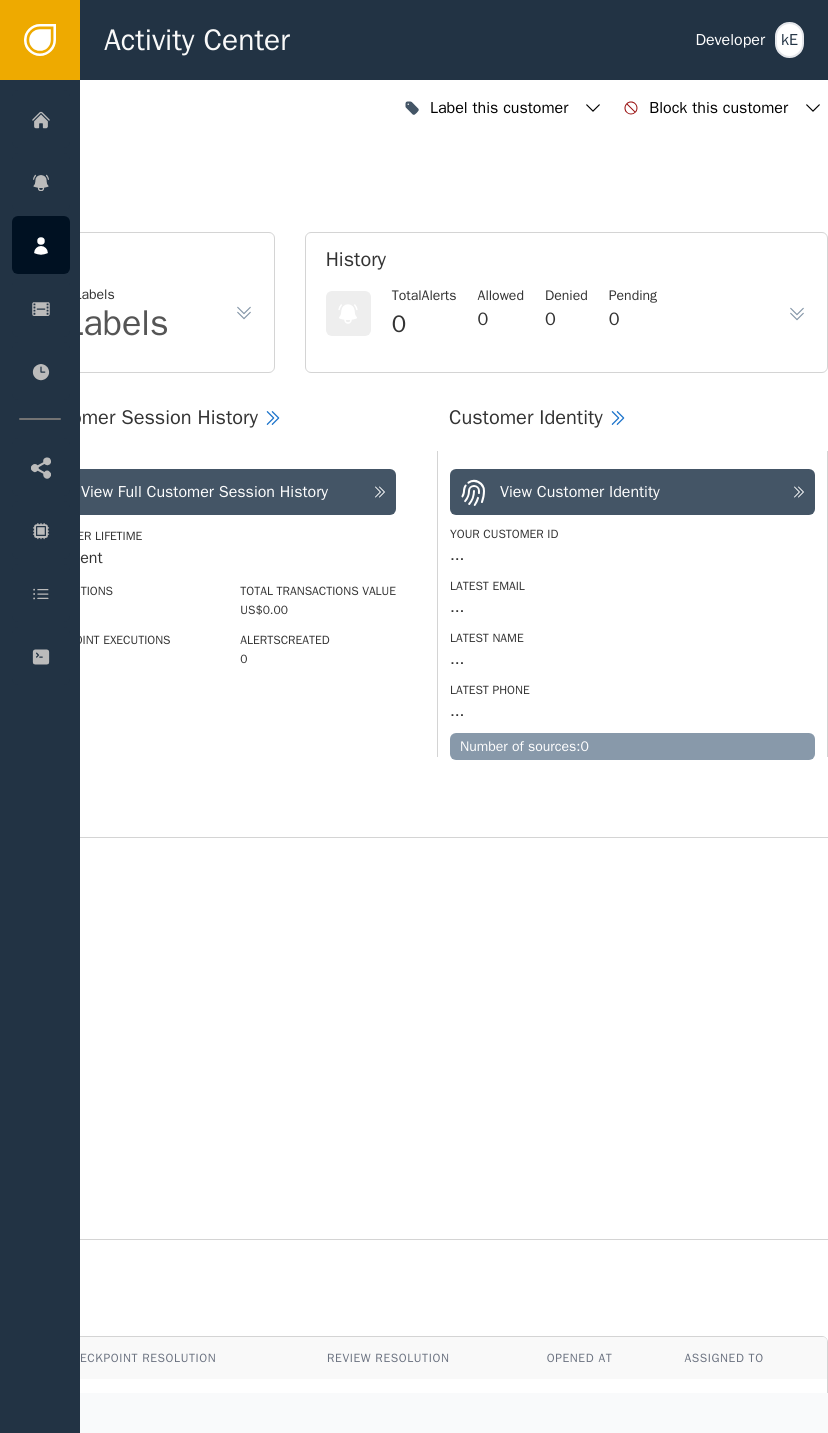 click 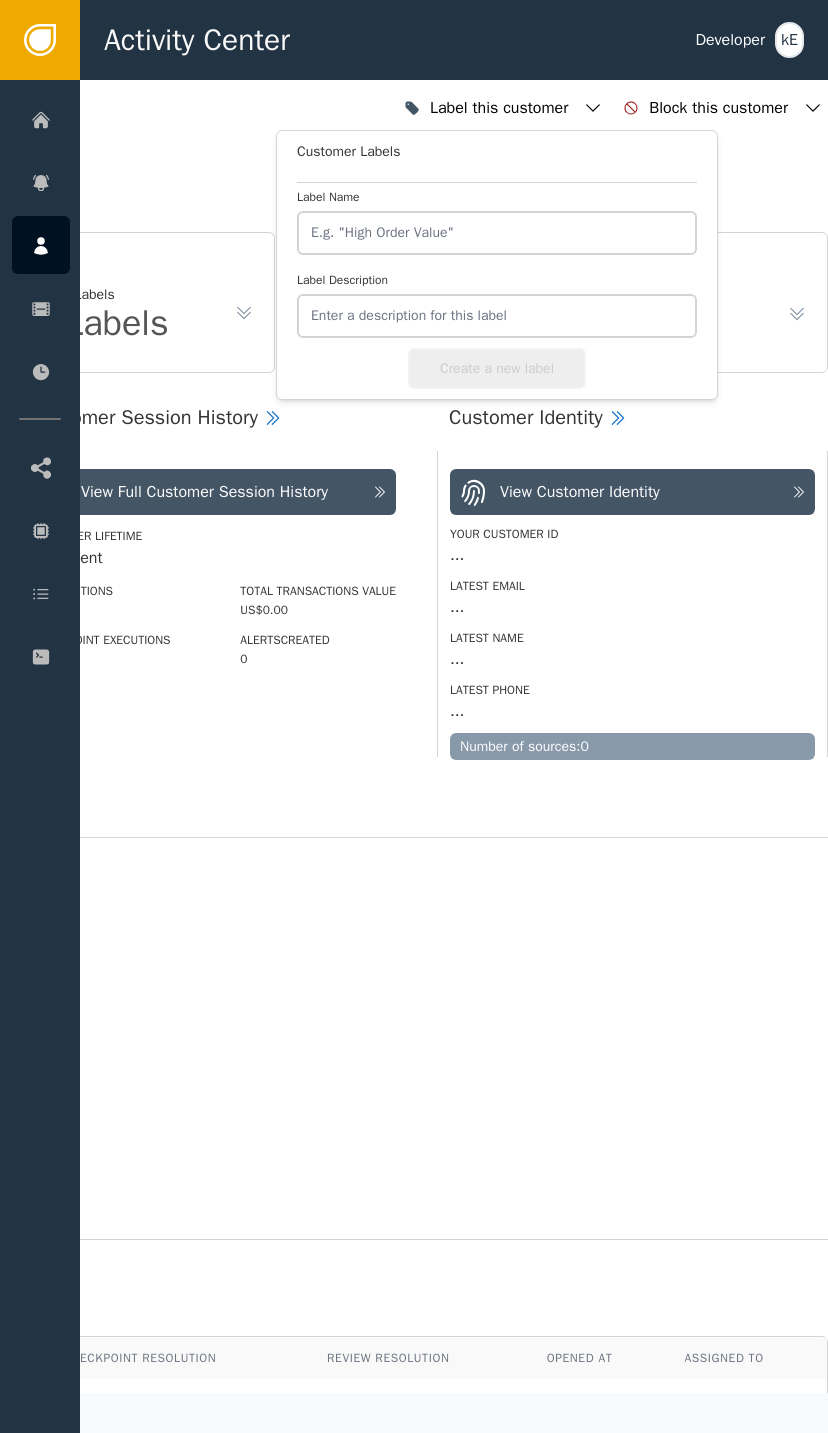 click 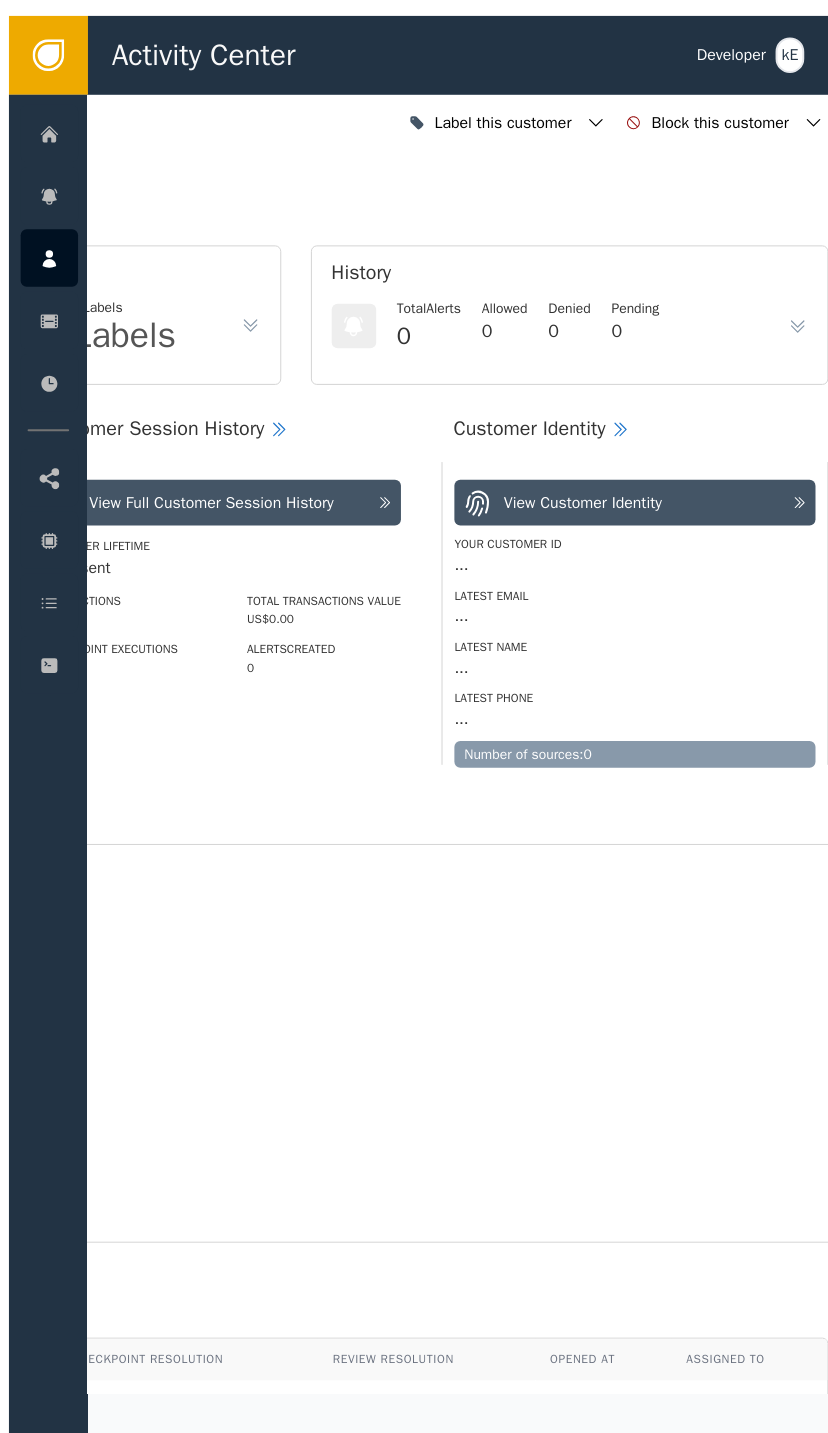 scroll, scrollTop: 0, scrollLeft: 534, axis: horizontal 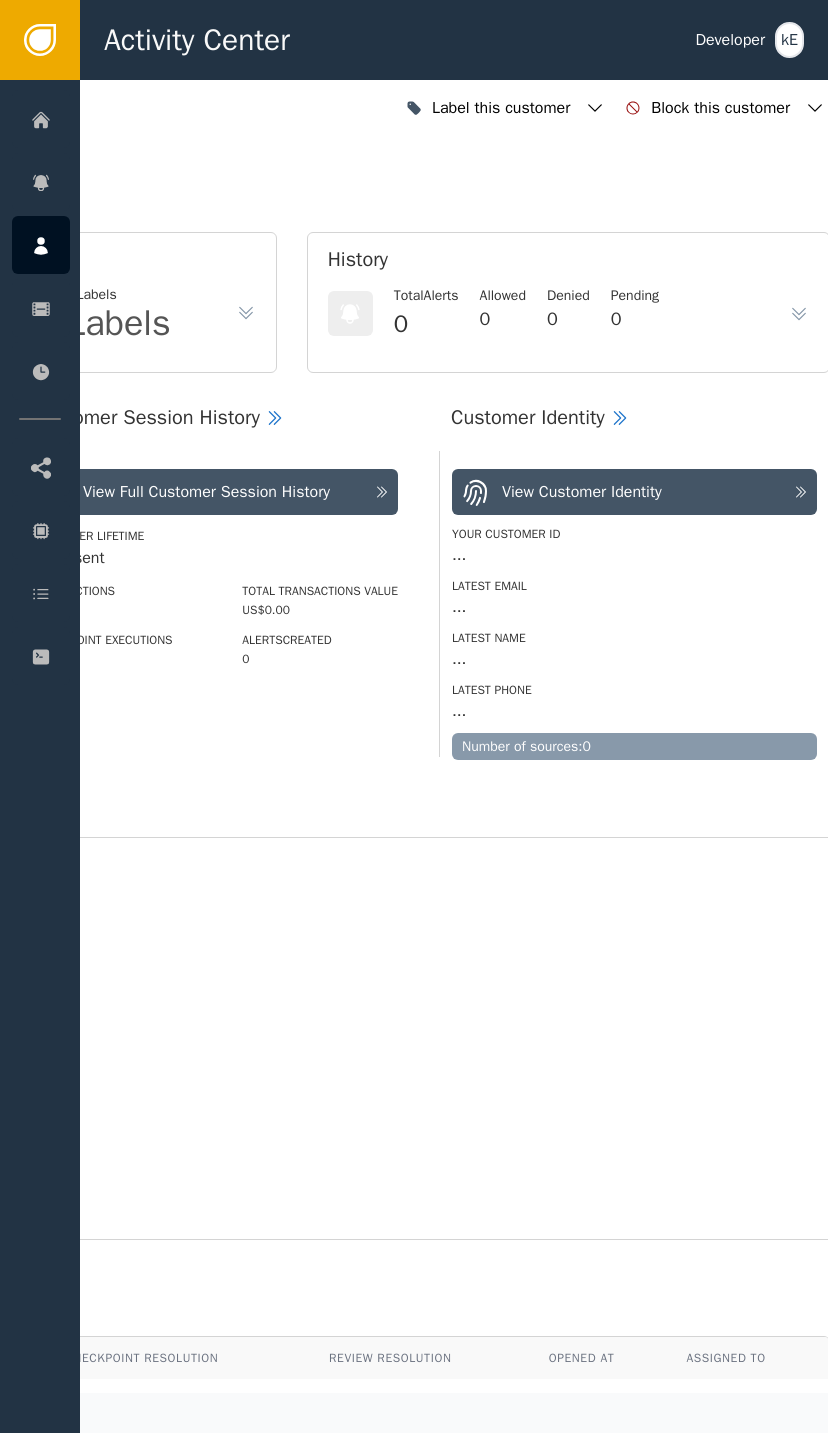 click 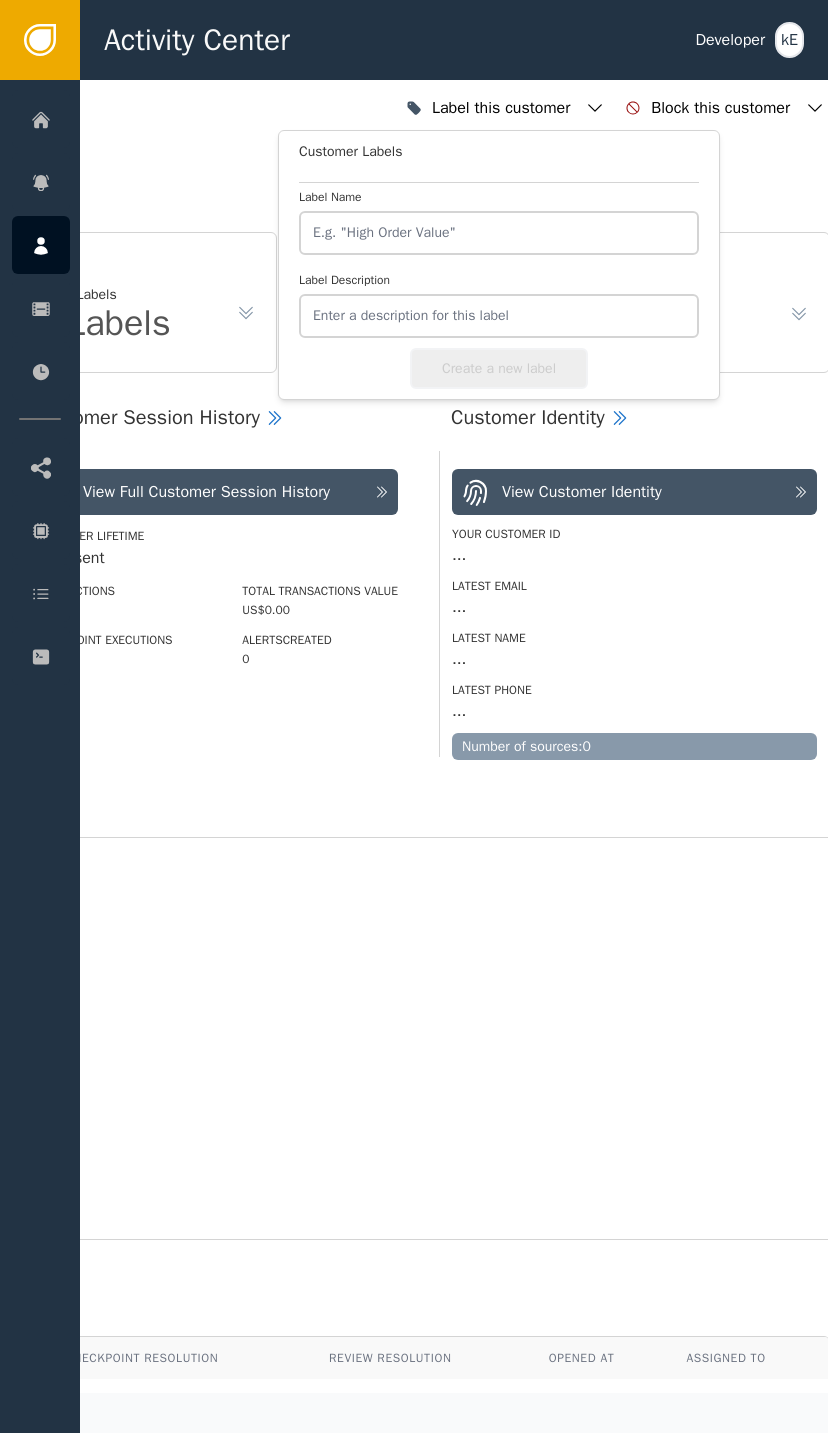 click on "Label this customer" at bounding box center (505, 108) 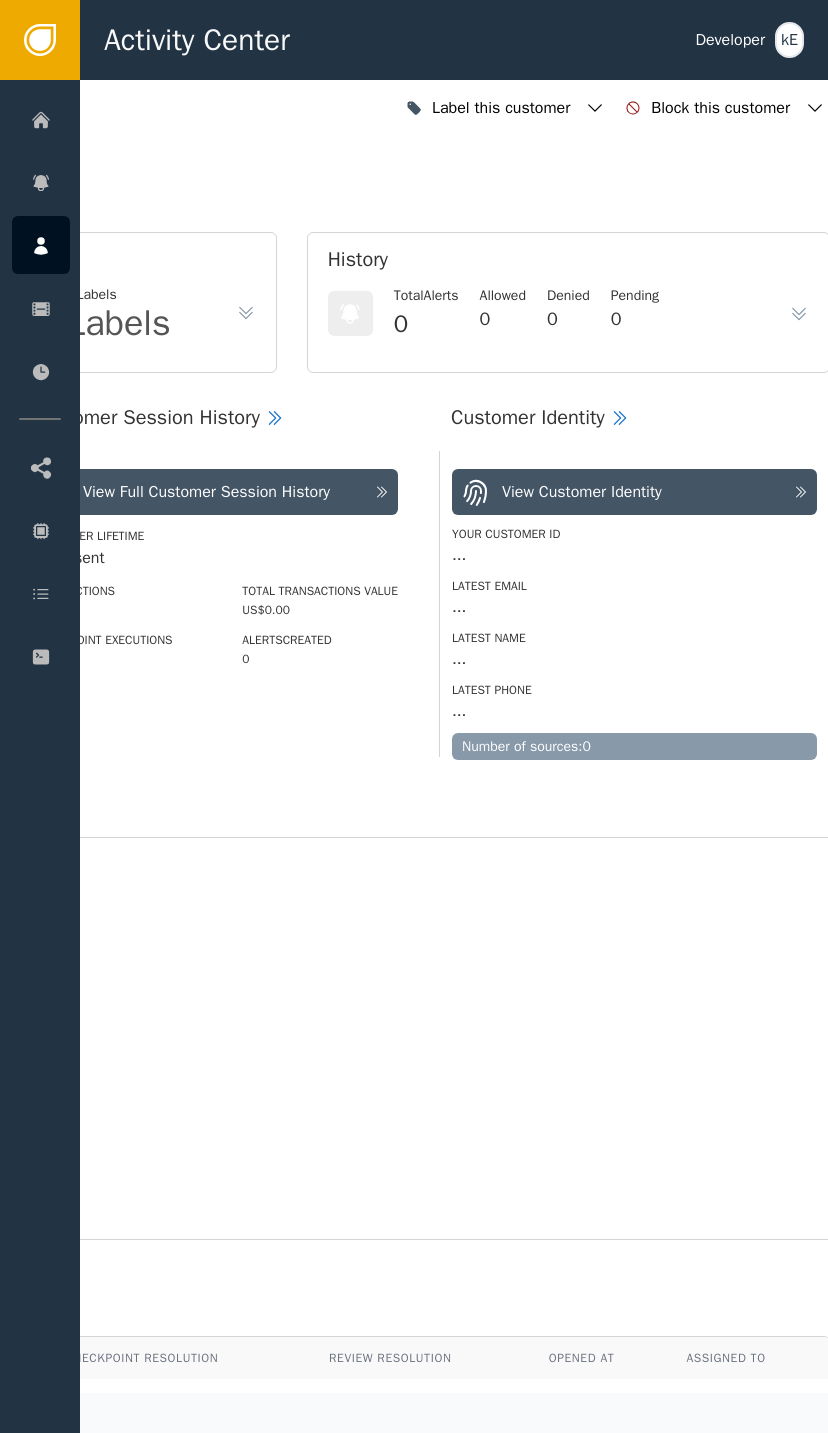 click on "Activity Center Developer [ID]" at bounding box center [454, 40] 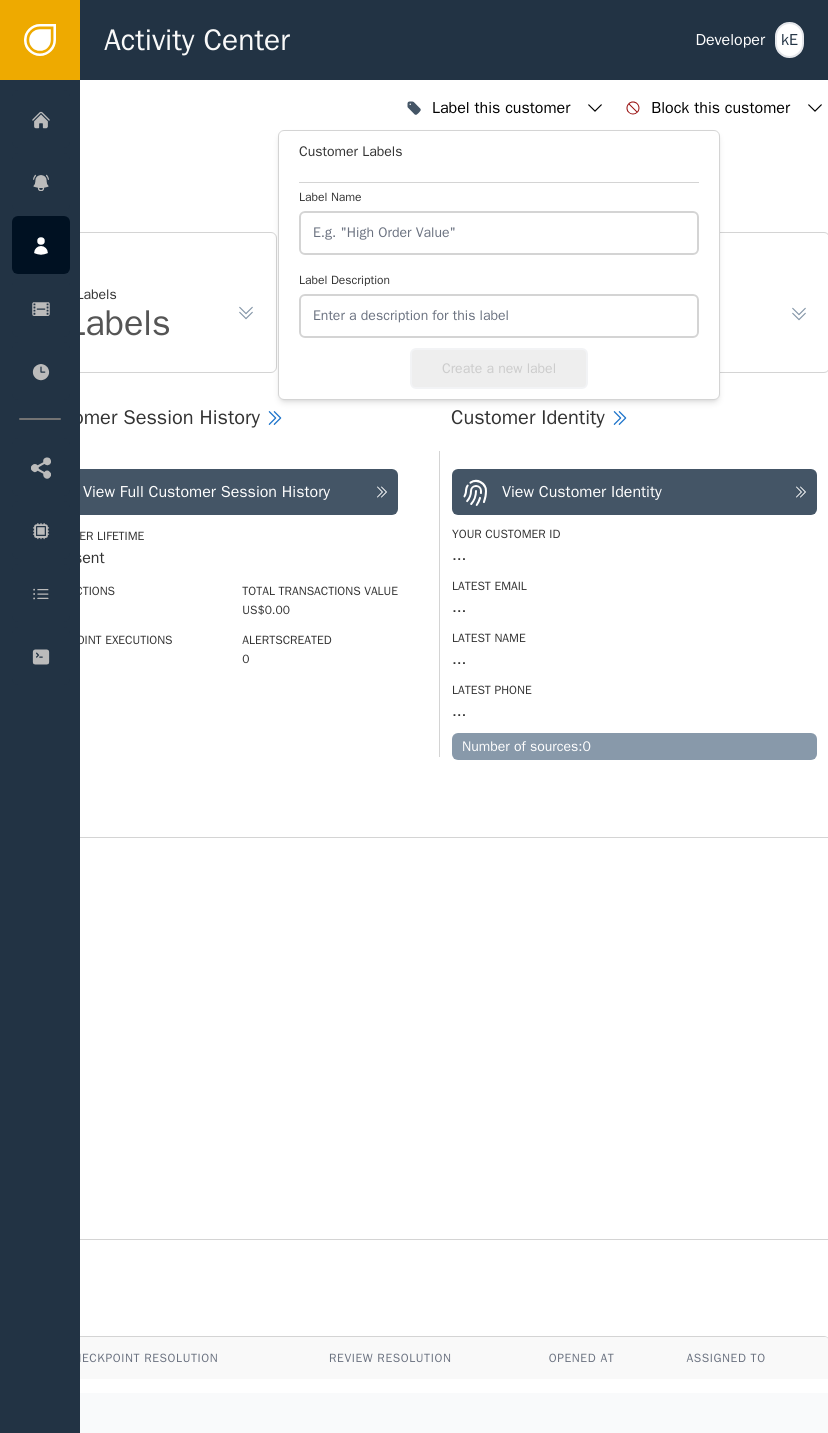 click 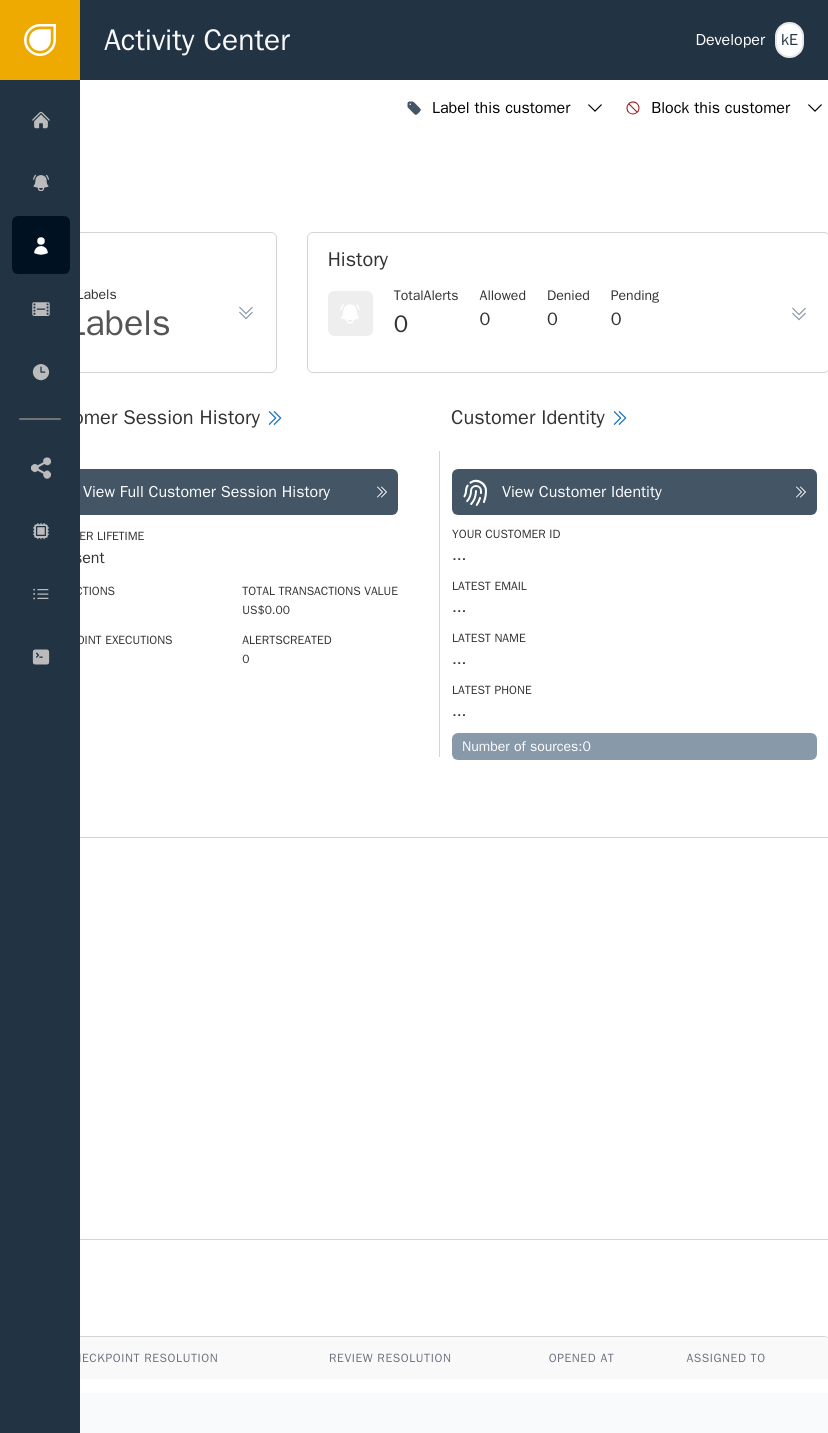 click 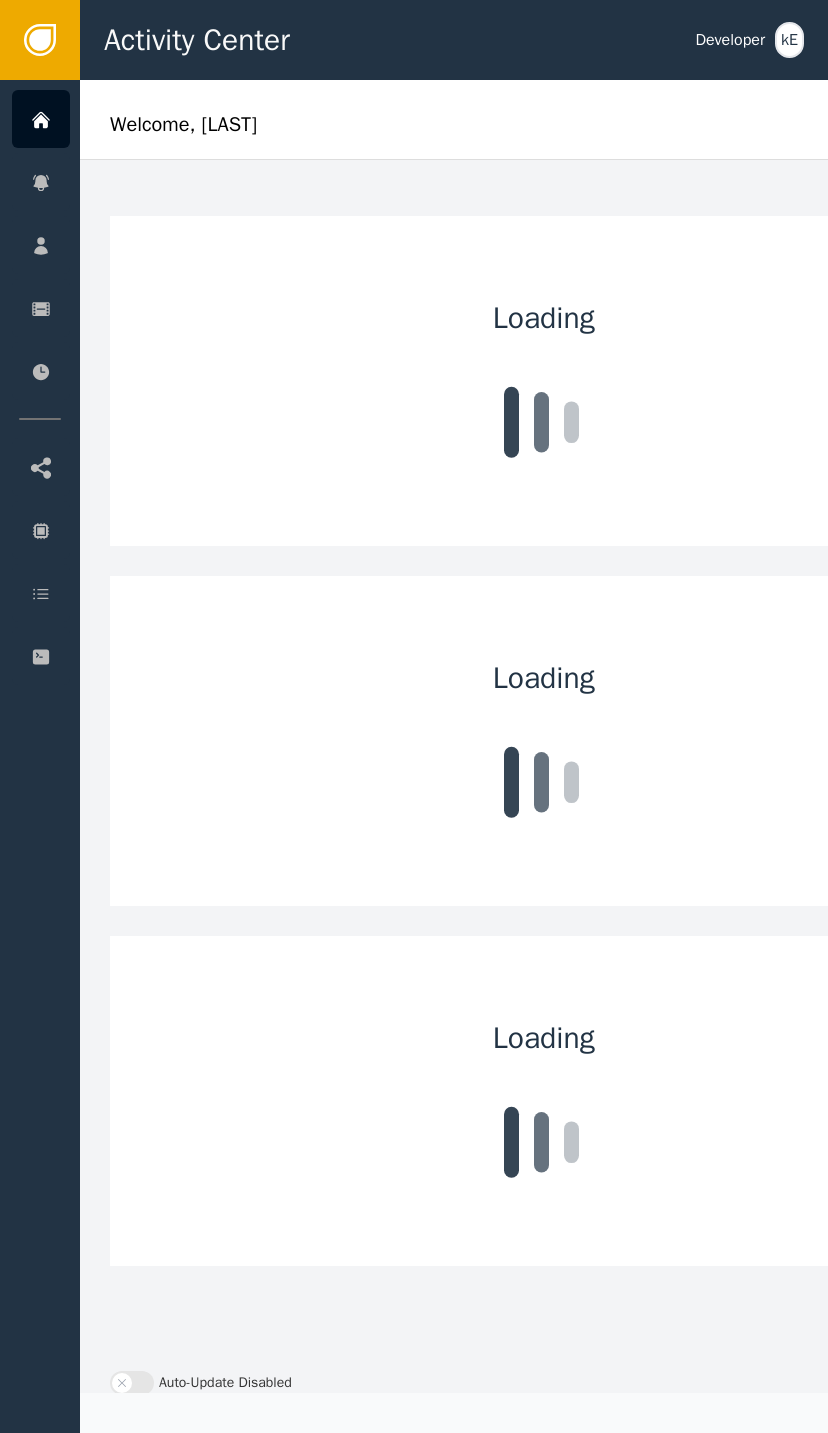 click on "Customers" at bounding box center (195, 245) 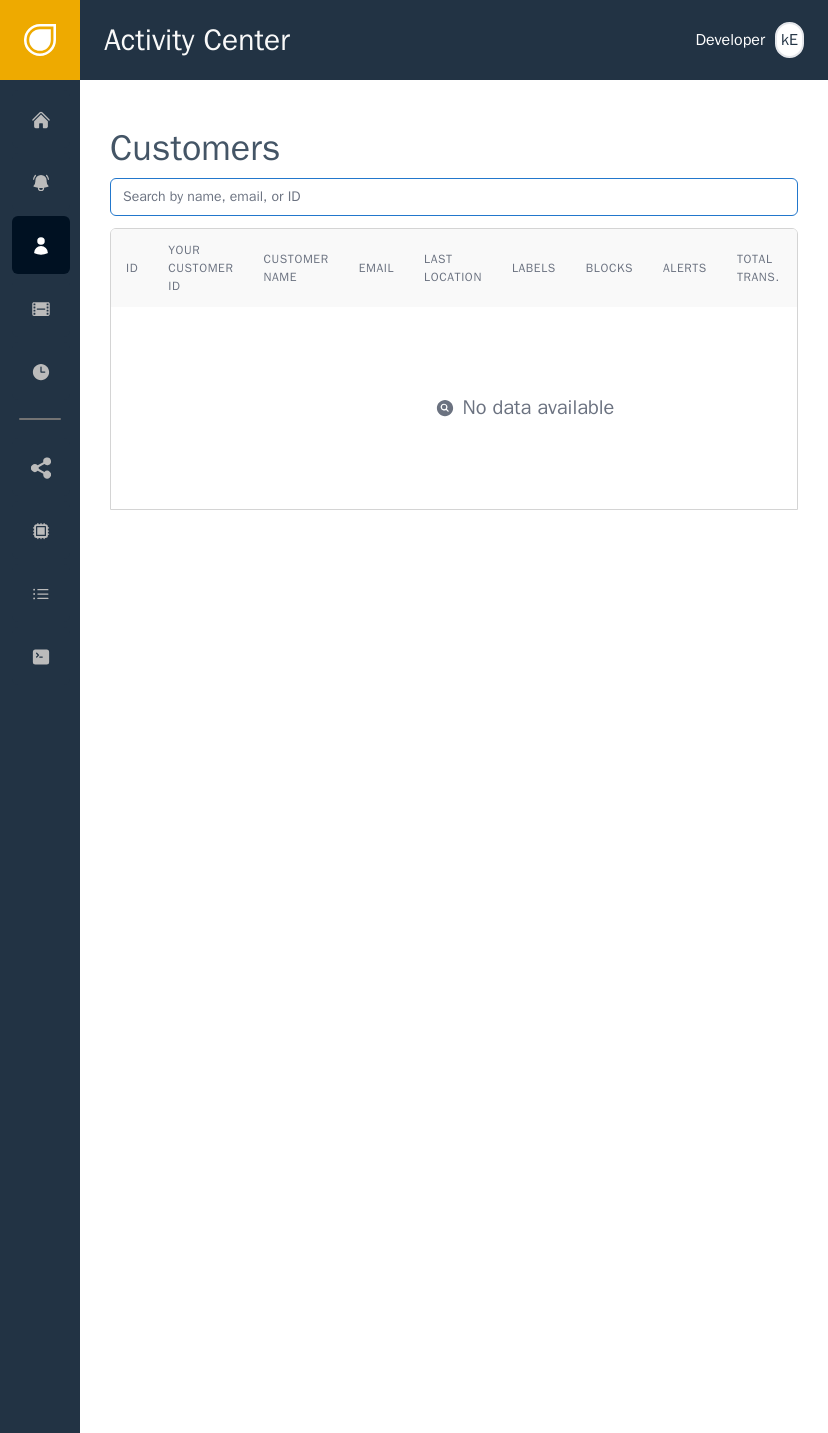 click at bounding box center (454, 197) 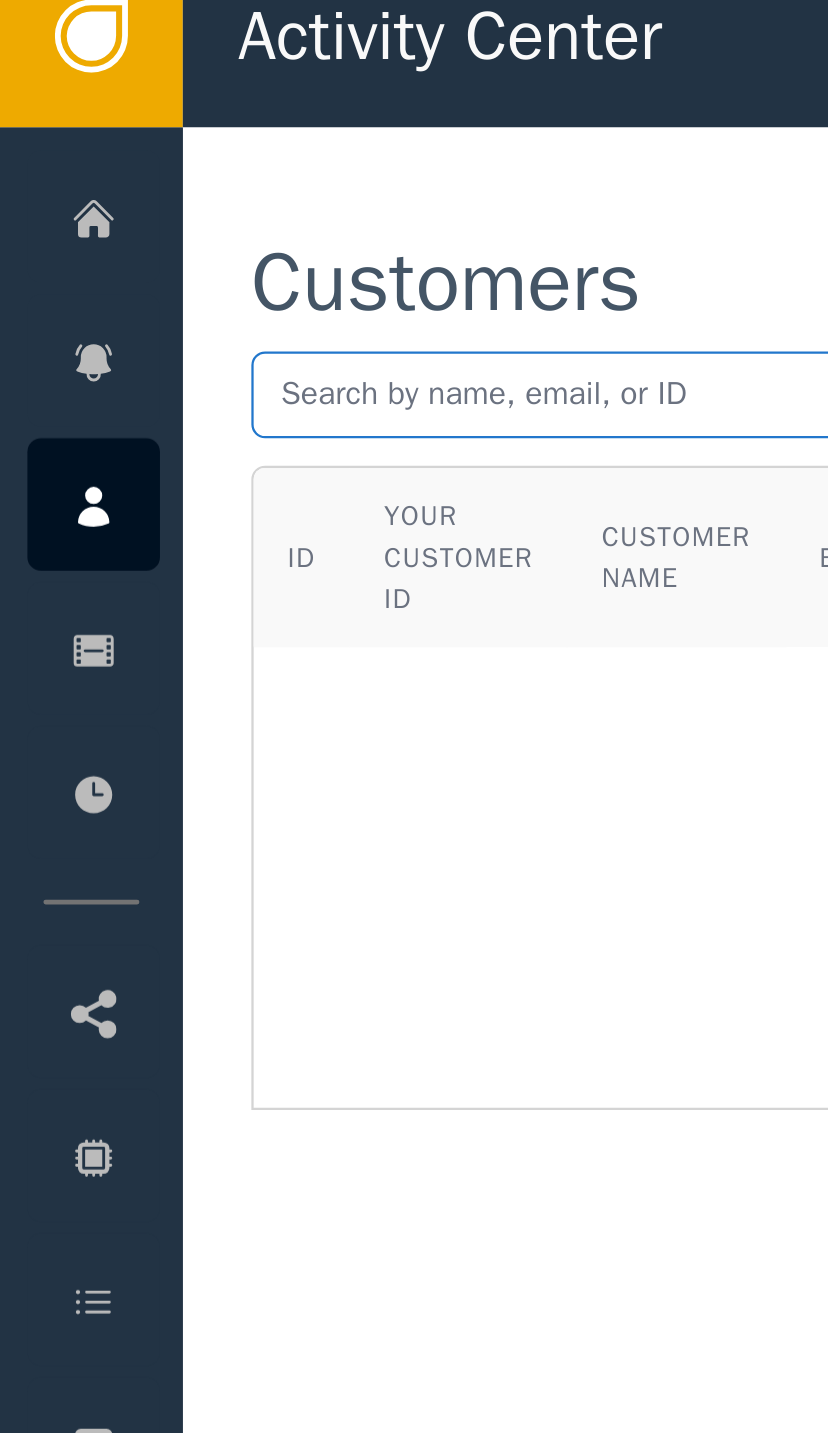 paste on "[EMAIL]" 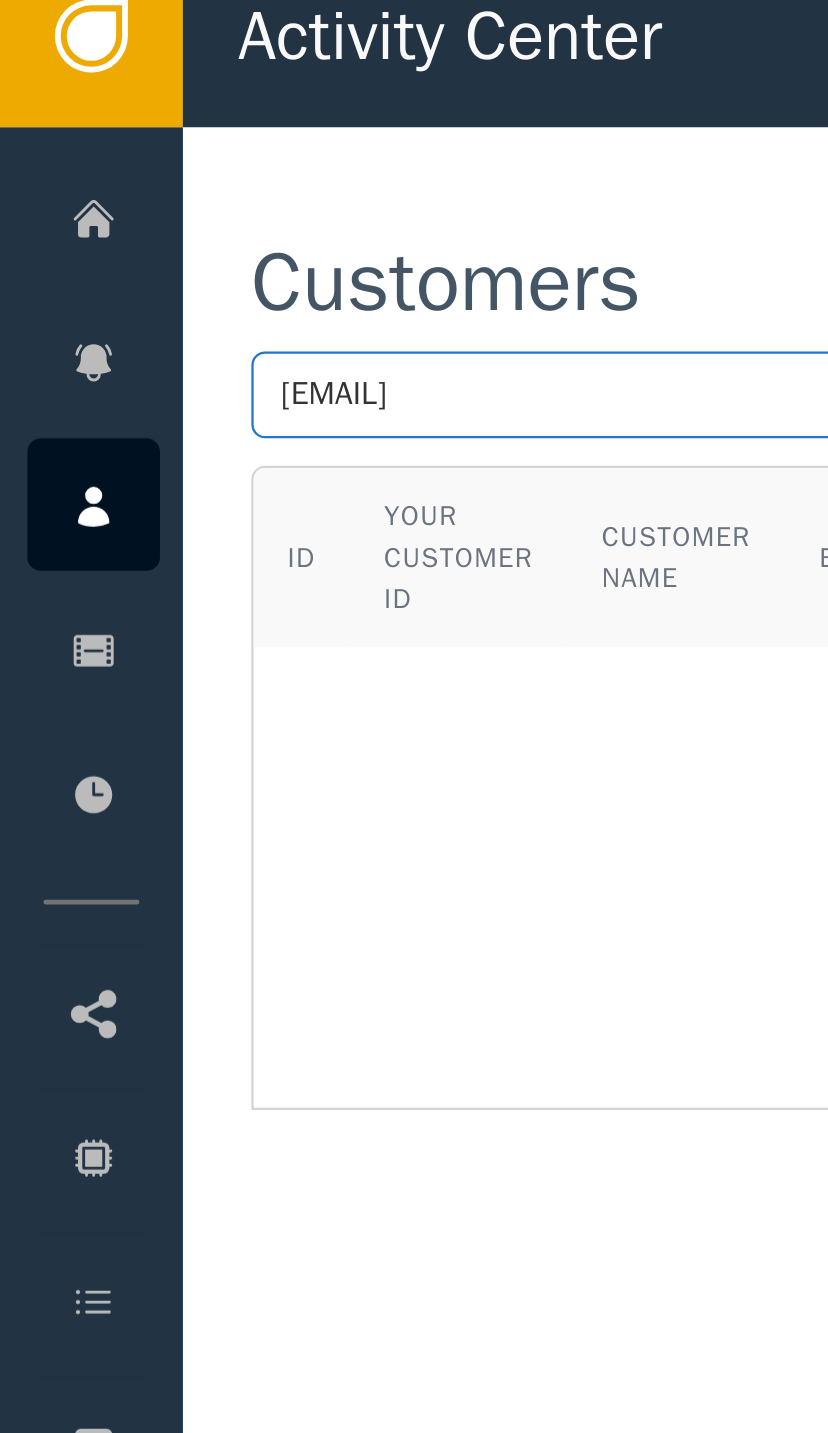 type on "[EMAIL]" 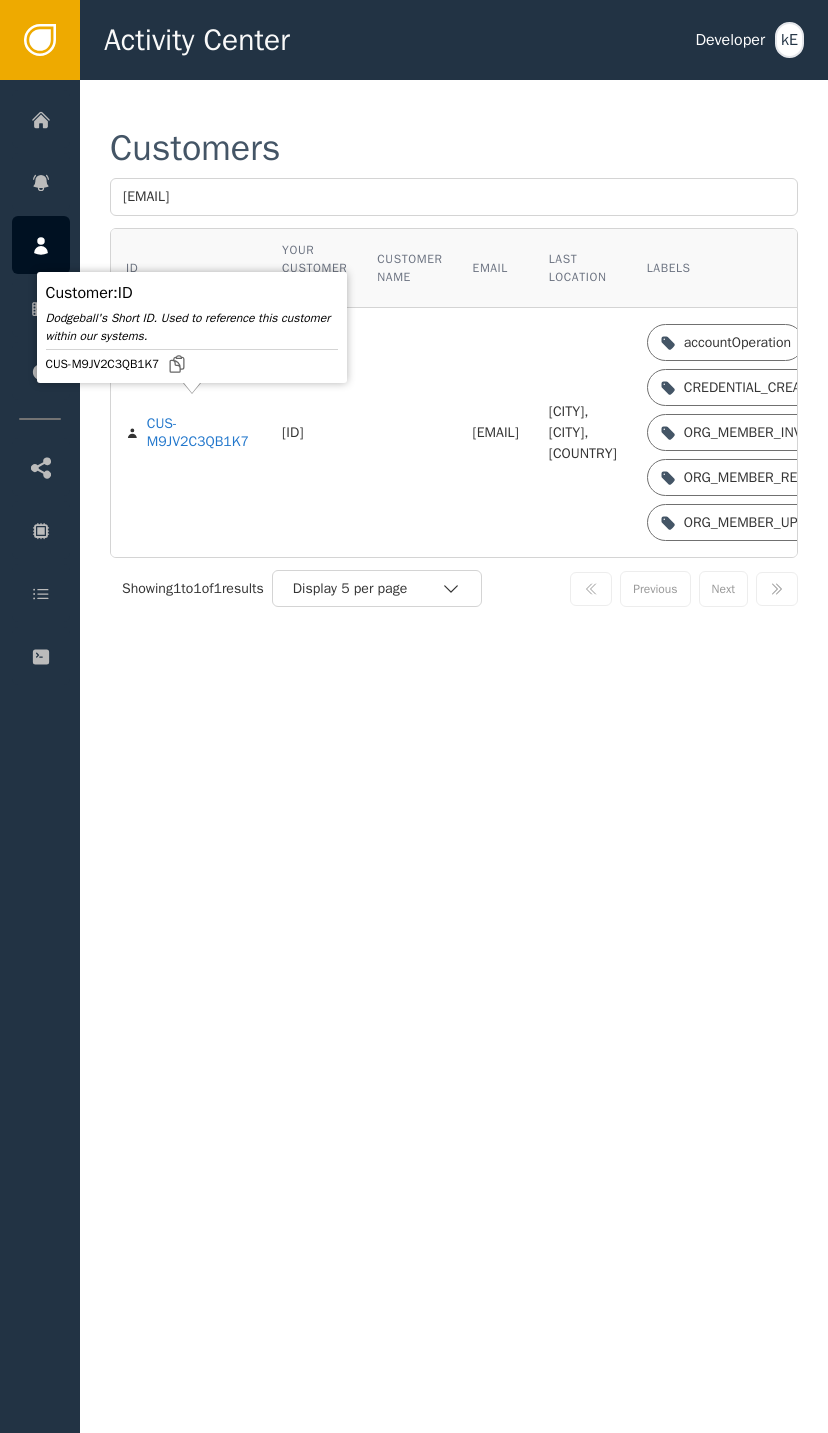 click on "CUS-M9JV2C3QB1K7" at bounding box center (199, 432) 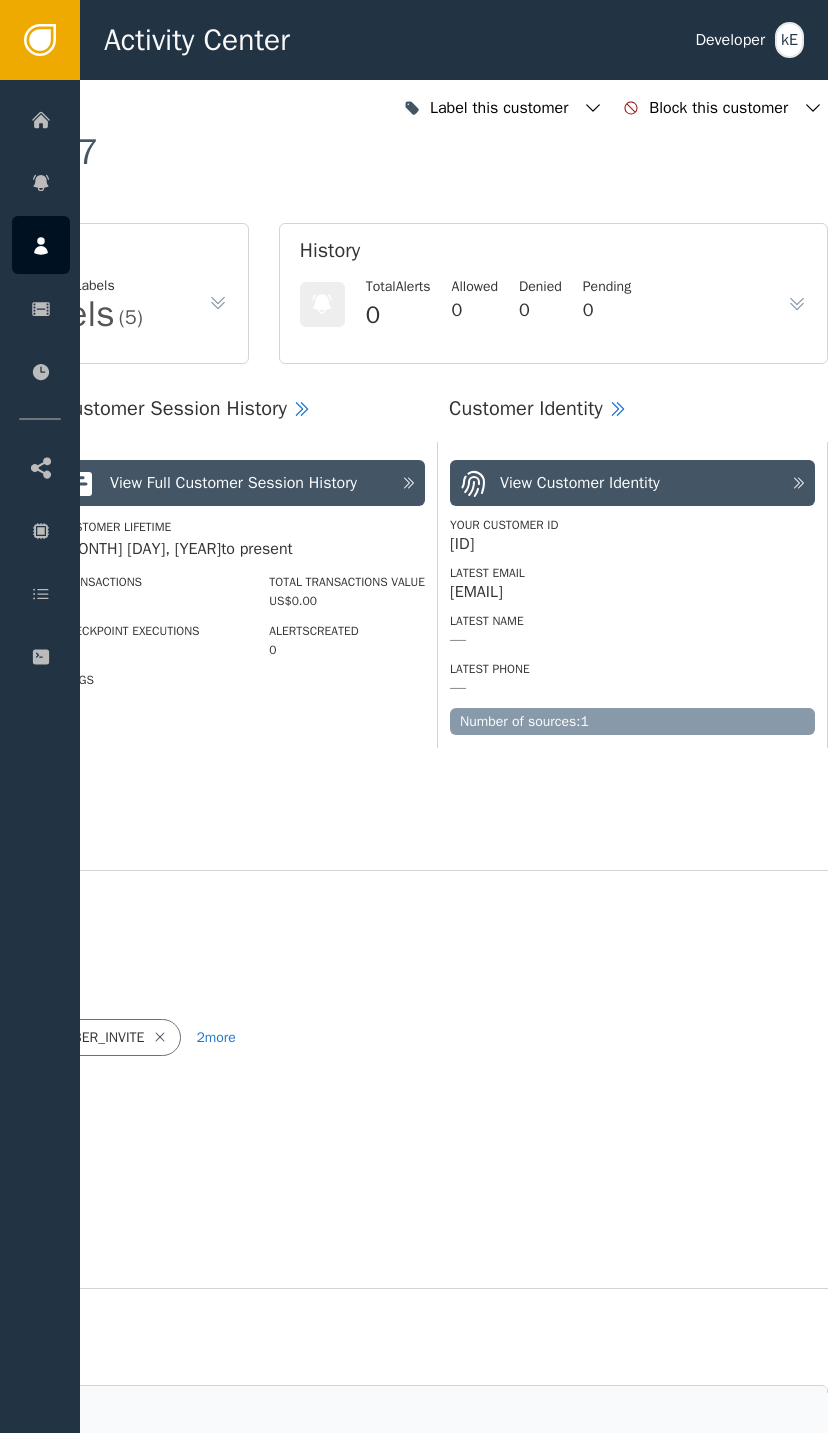 scroll, scrollTop: 0, scrollLeft: 536, axis: horizontal 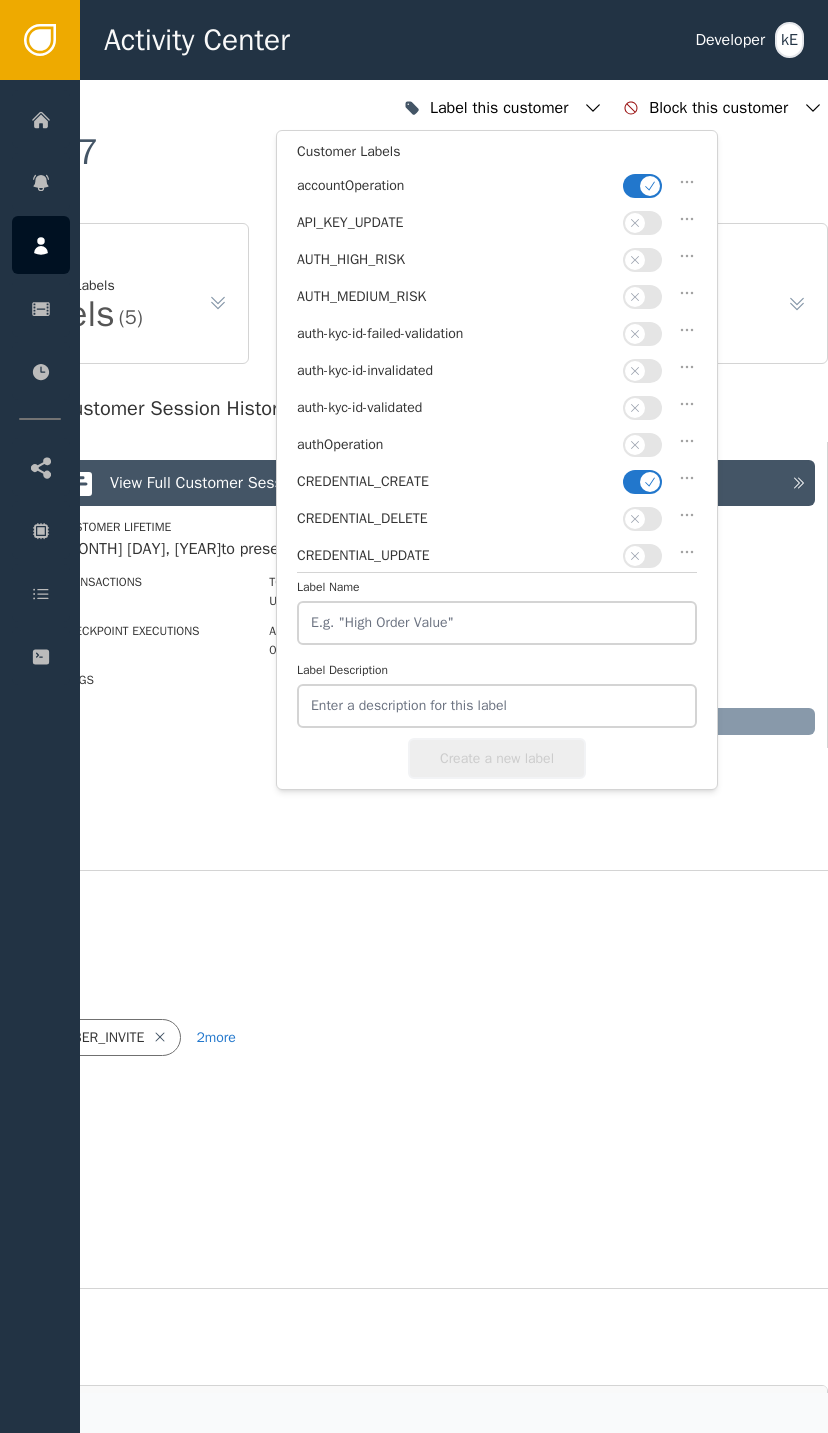 click at bounding box center [642, 408] 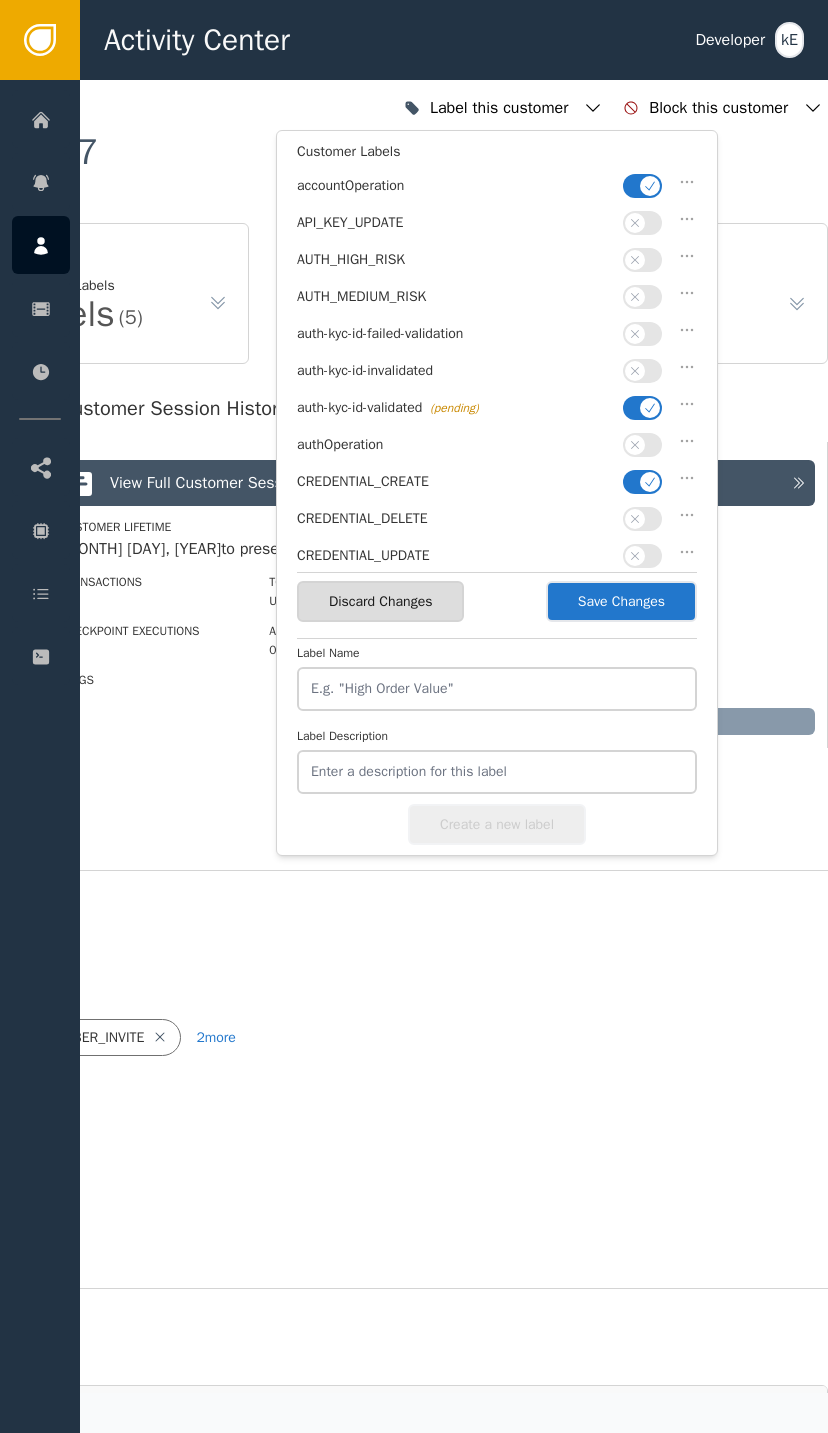 click at bounding box center (642, 445) 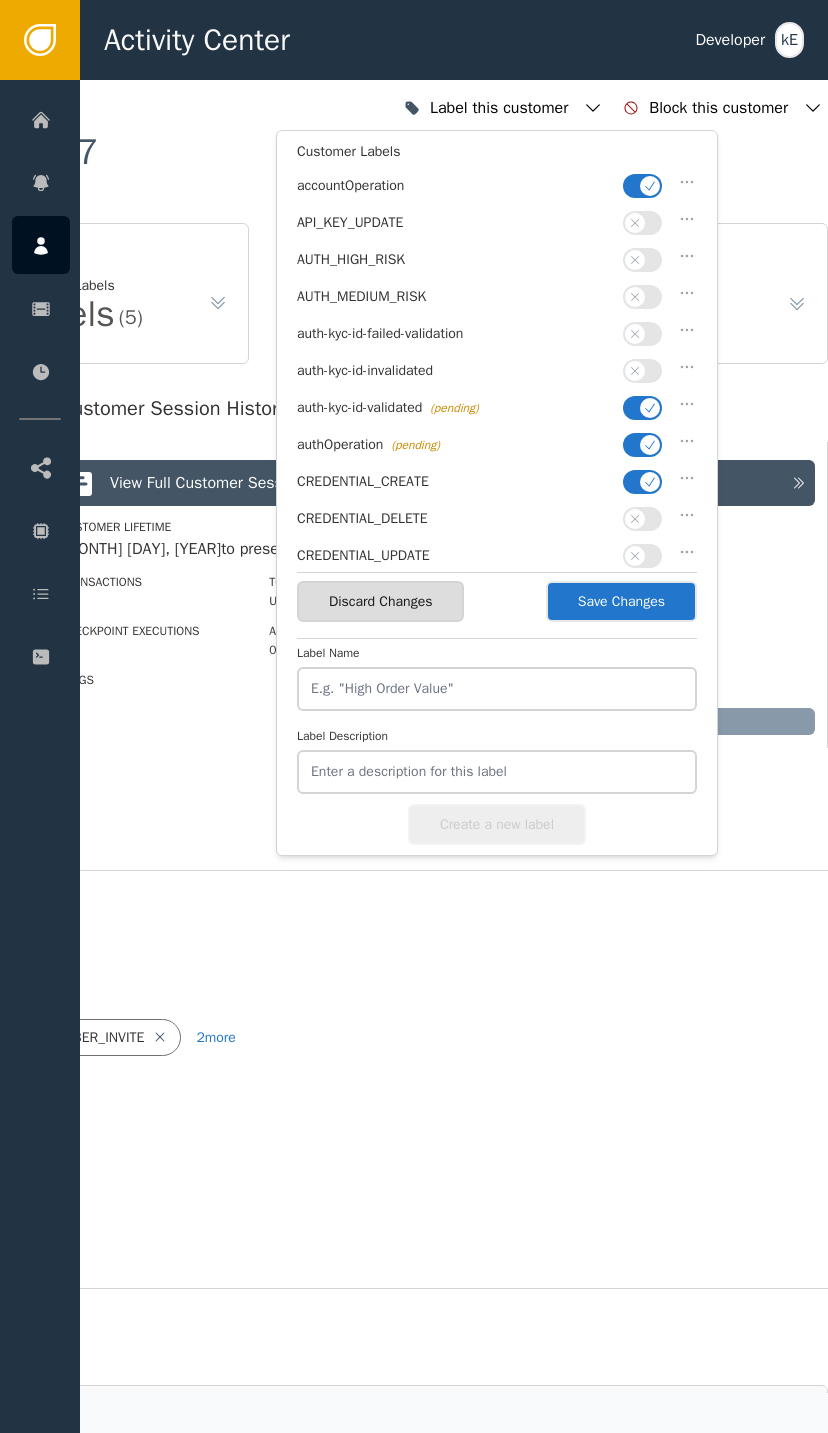 click on "Save Changes" at bounding box center [621, 601] 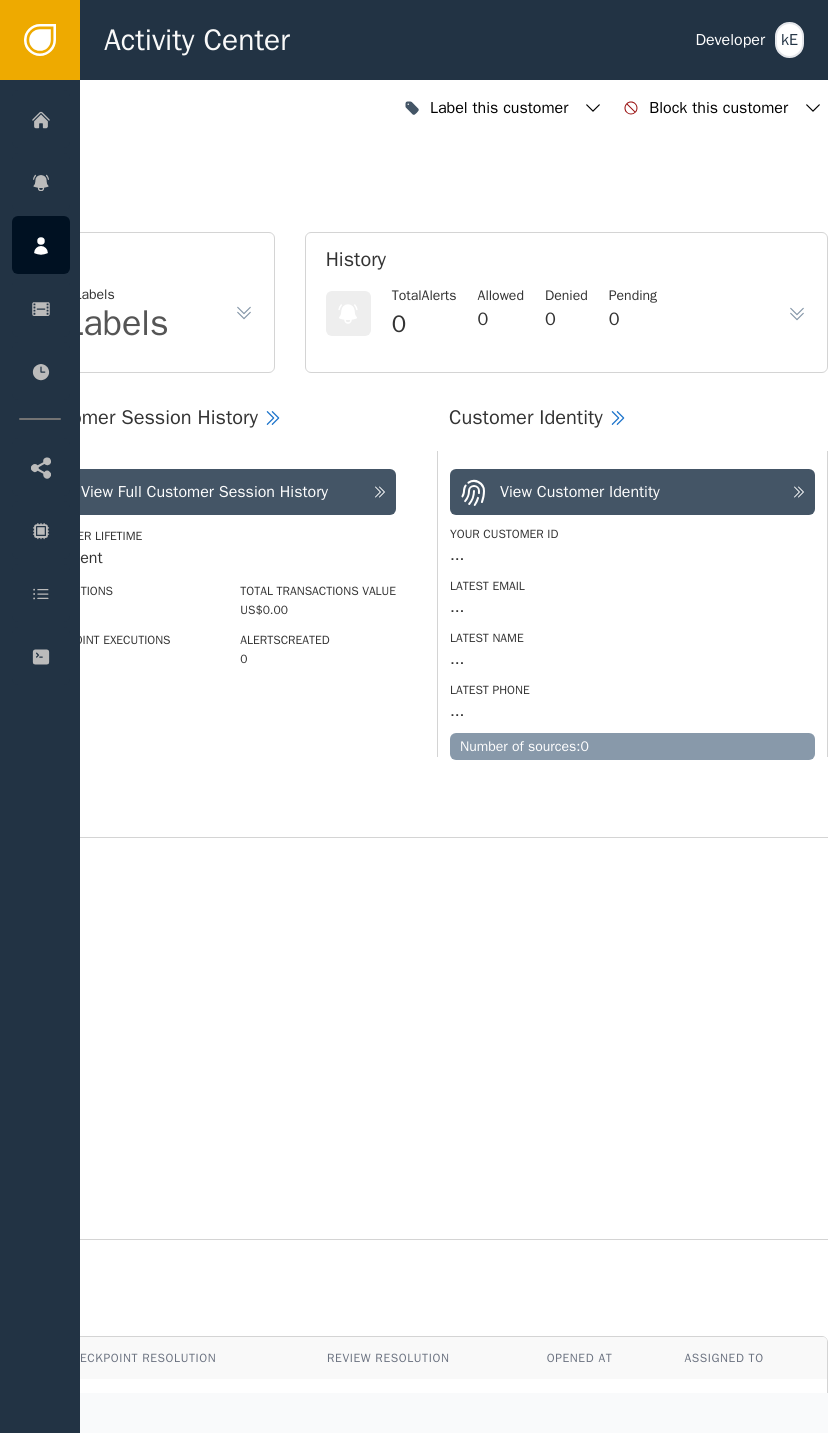 click 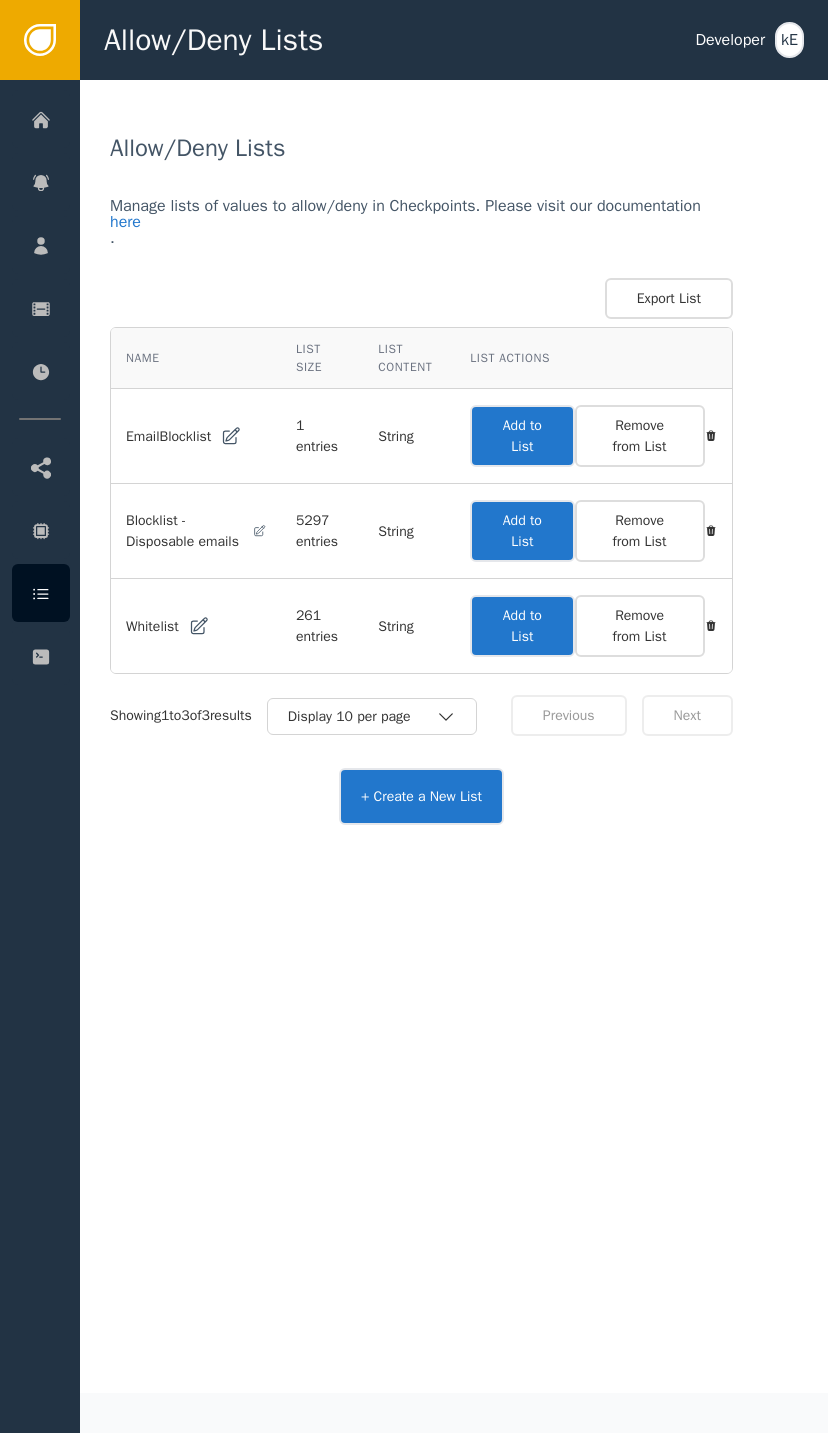 click on "Add to List" at bounding box center (522, 626) 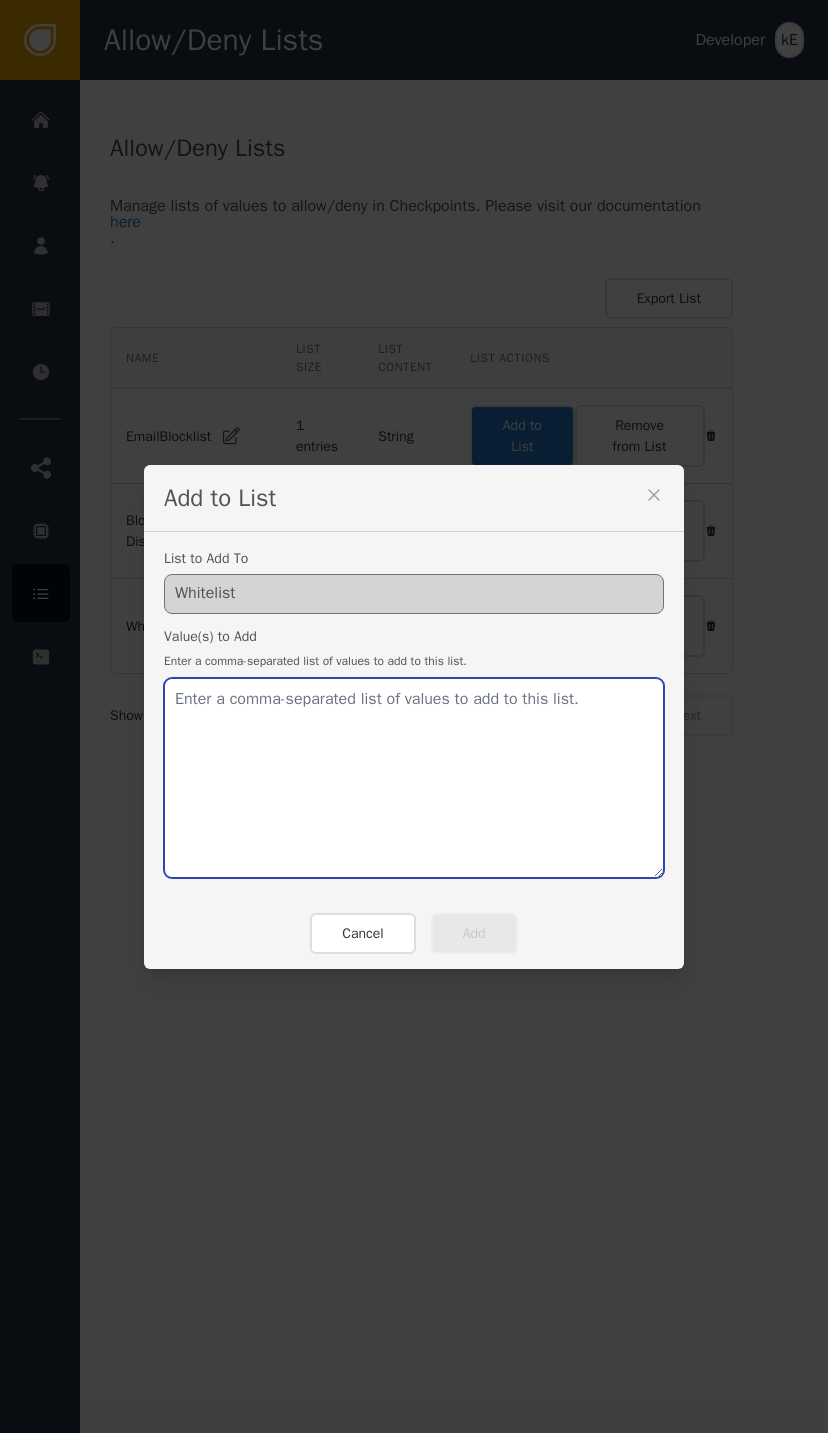 click at bounding box center (414, 778) 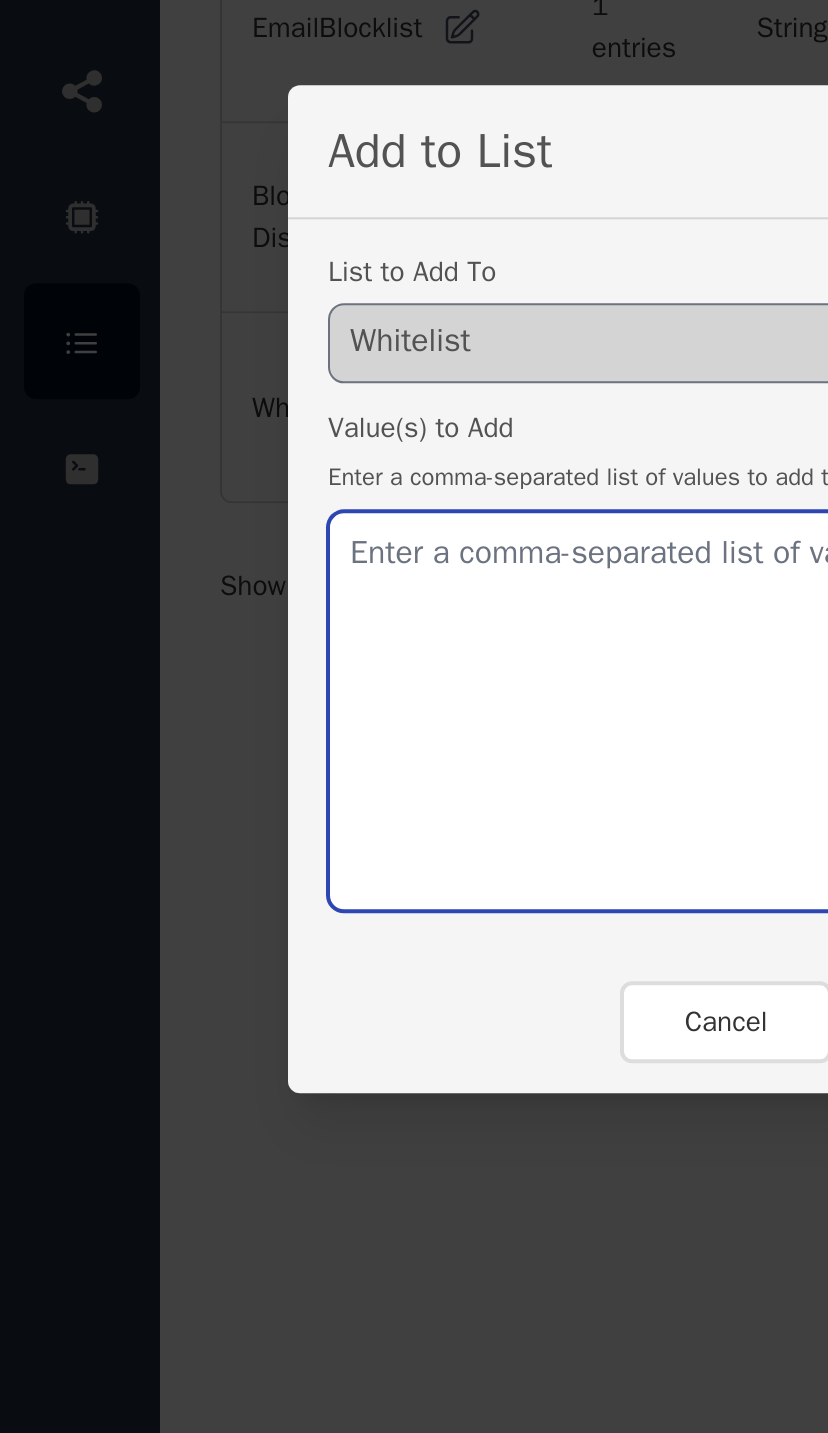 click at bounding box center (414, 778) 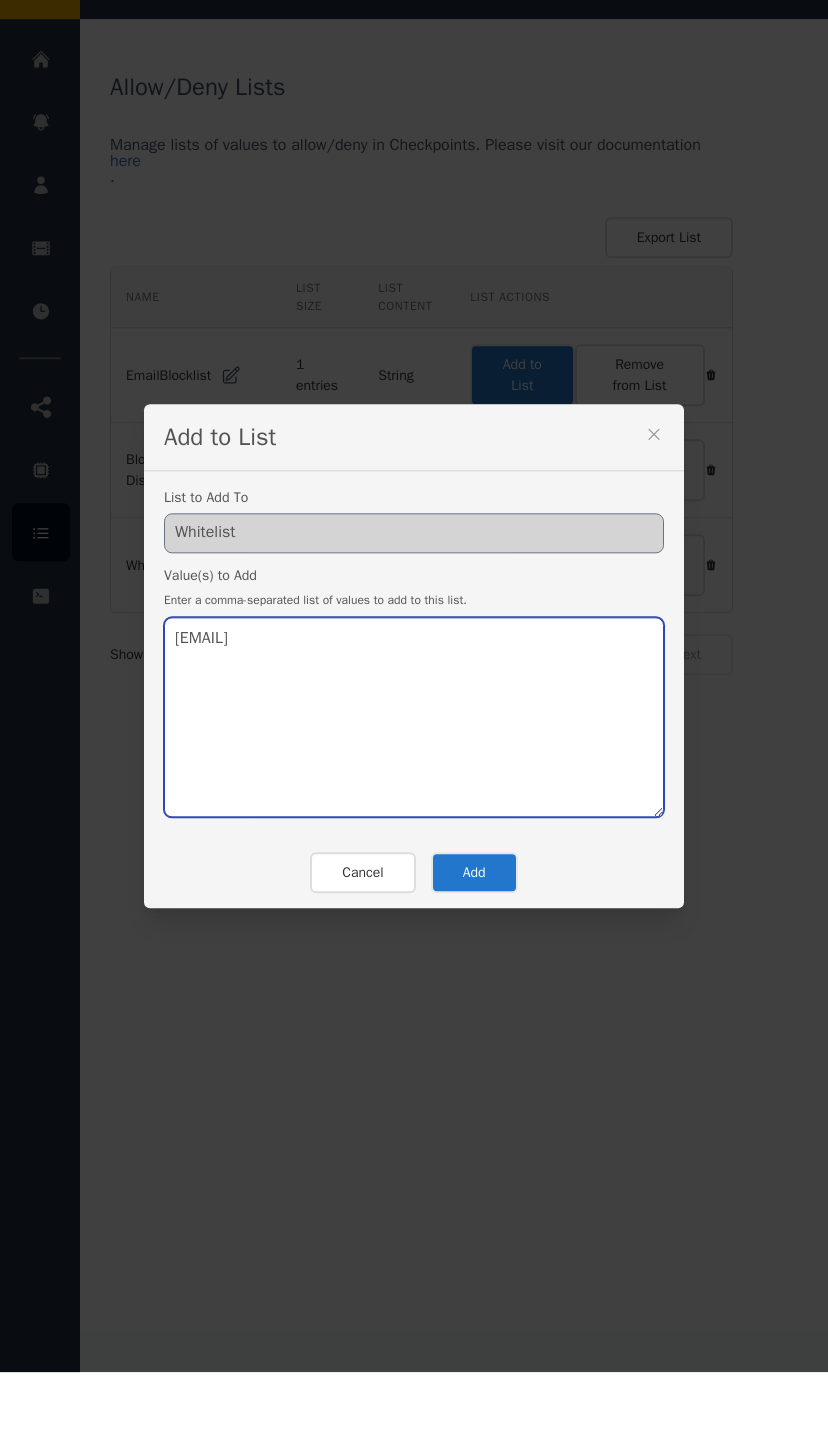 type on "[EMAIL]" 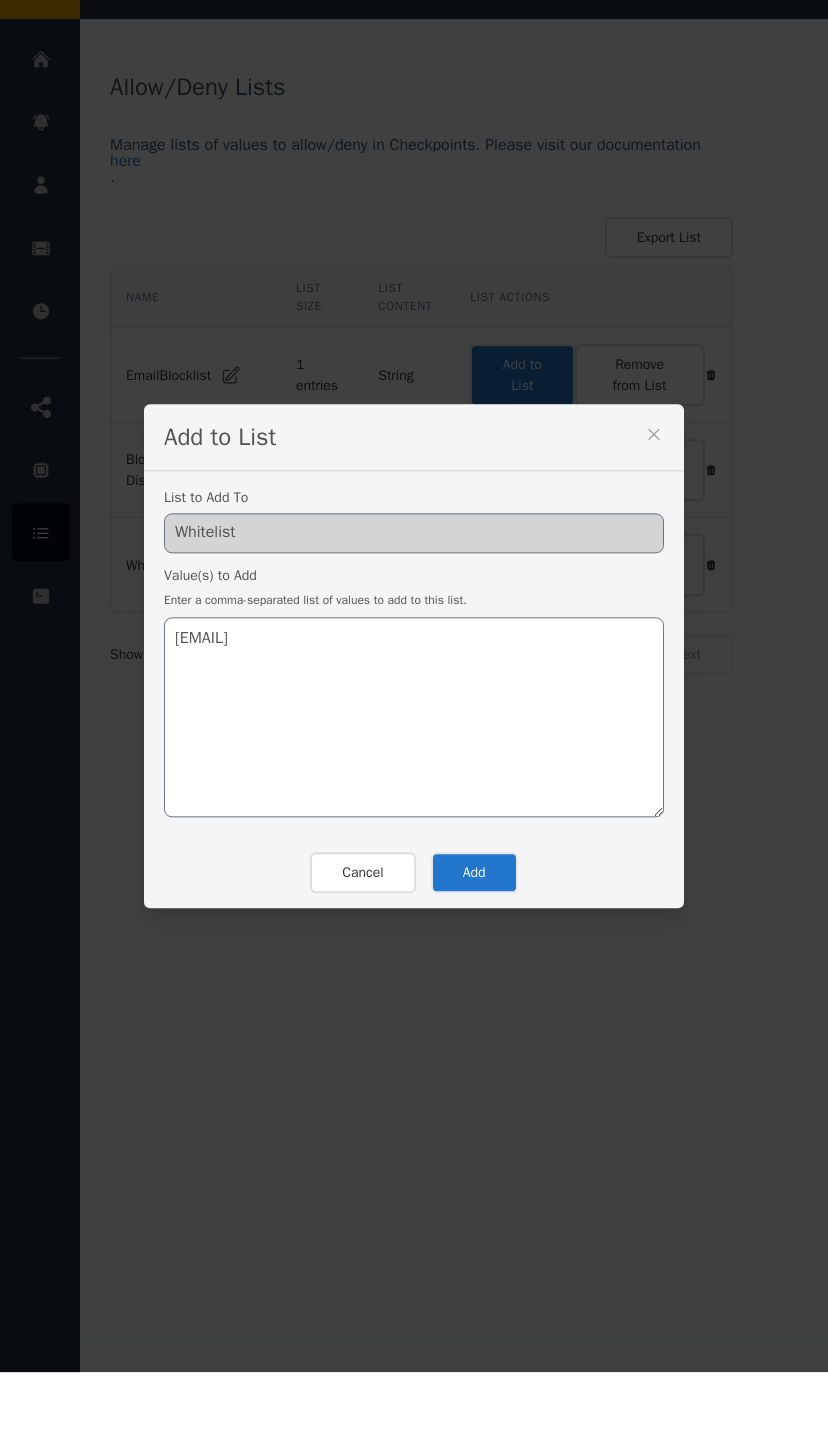 click on "Add" at bounding box center [474, 933] 